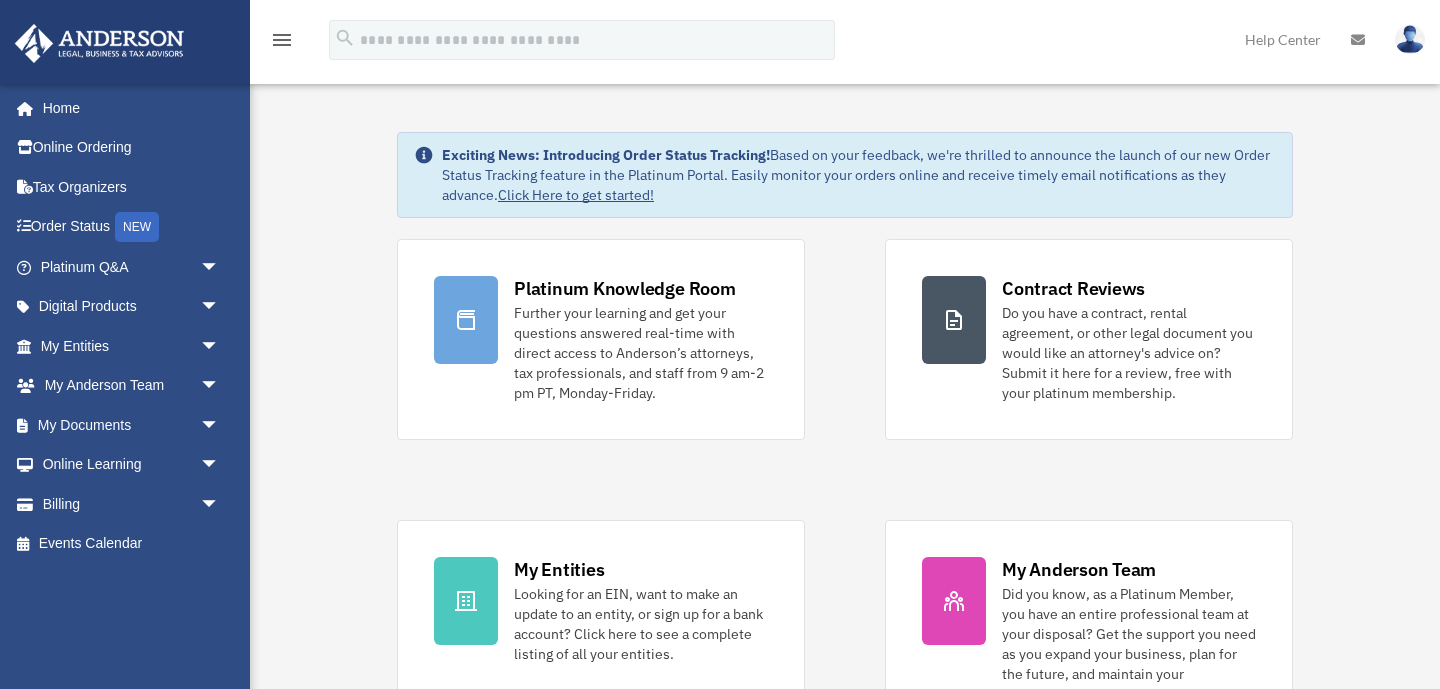 scroll, scrollTop: 0, scrollLeft: 0, axis: both 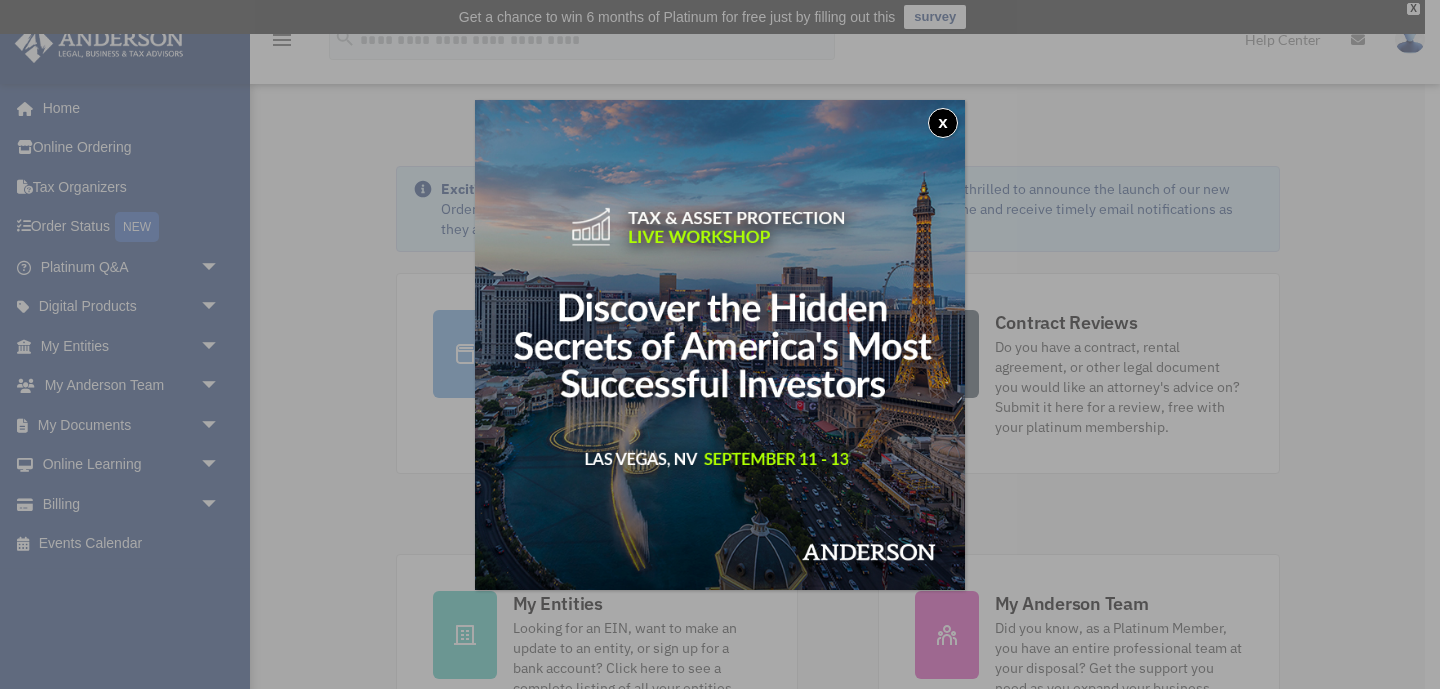 click on "x" at bounding box center [943, 123] 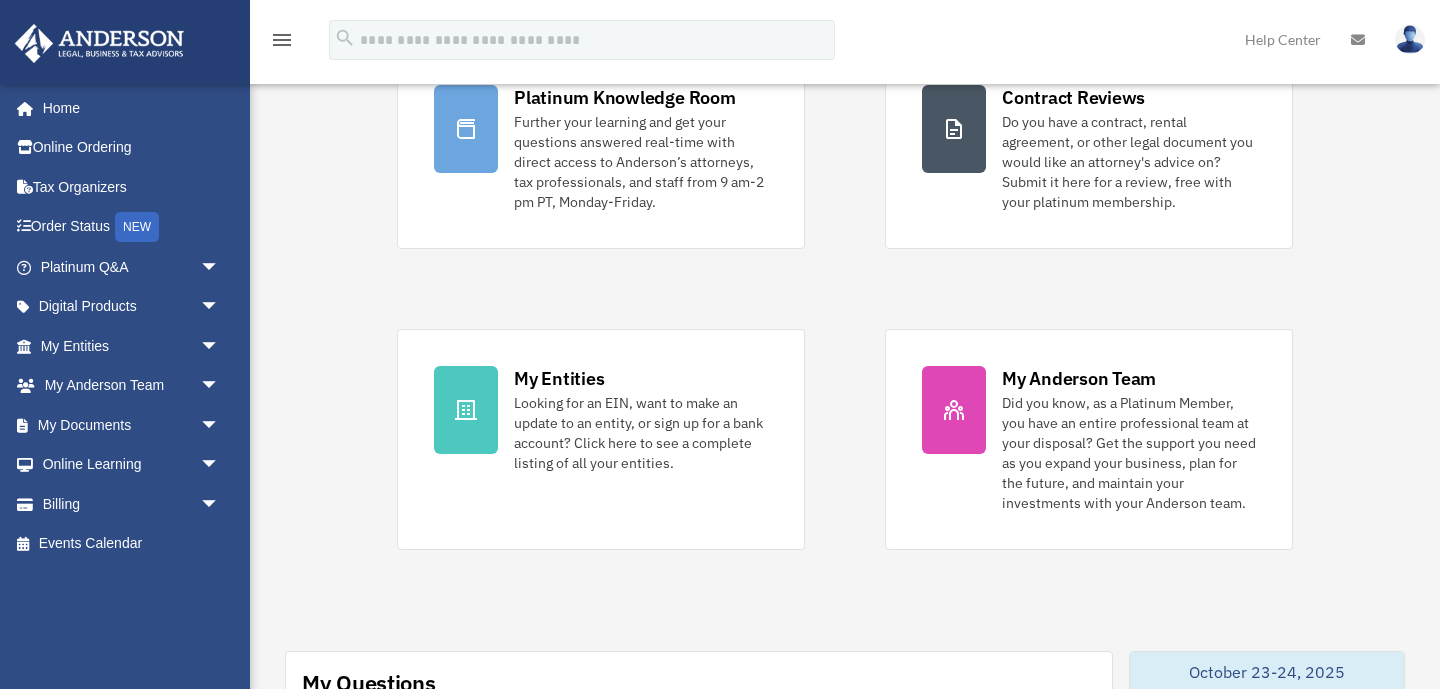 scroll, scrollTop: 227, scrollLeft: 0, axis: vertical 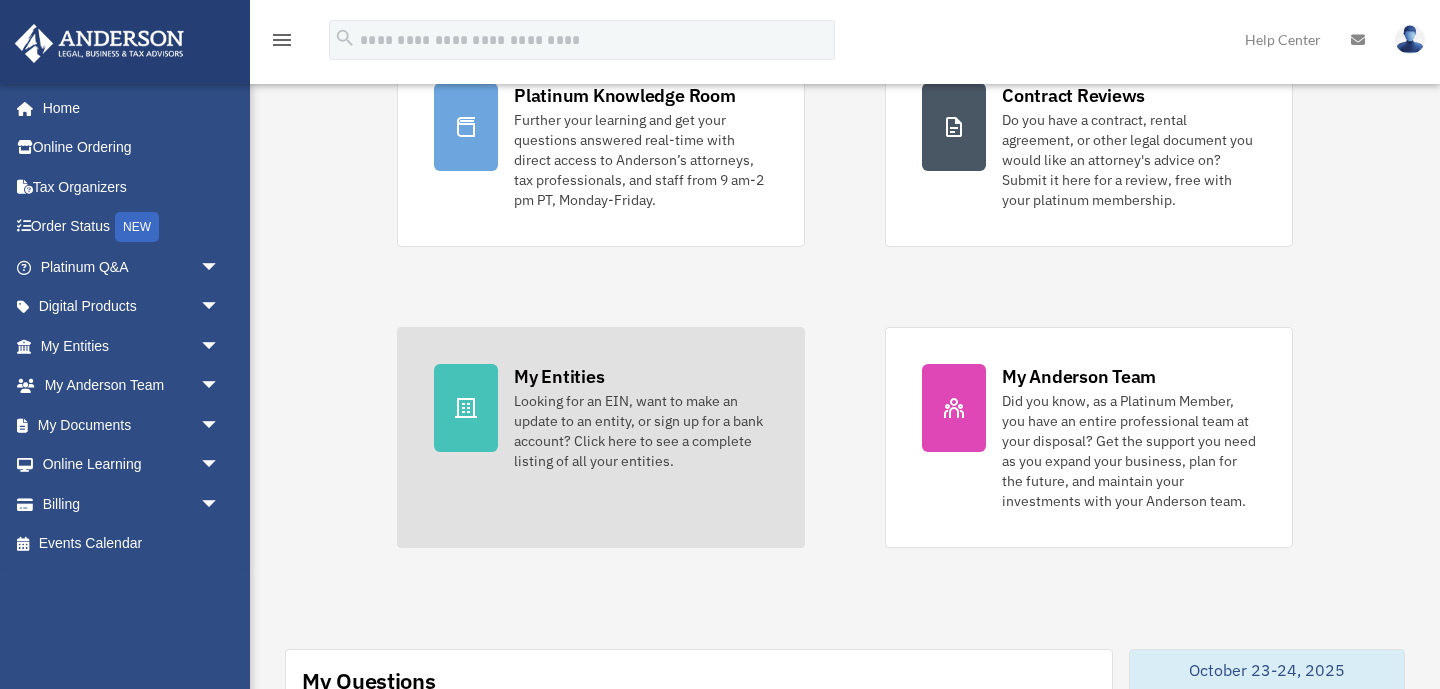 click on "Looking for an EIN, want to  make an update to an entity, or sign up for a bank account?  Click here to see a complete listing of all your entities." at bounding box center [641, 431] 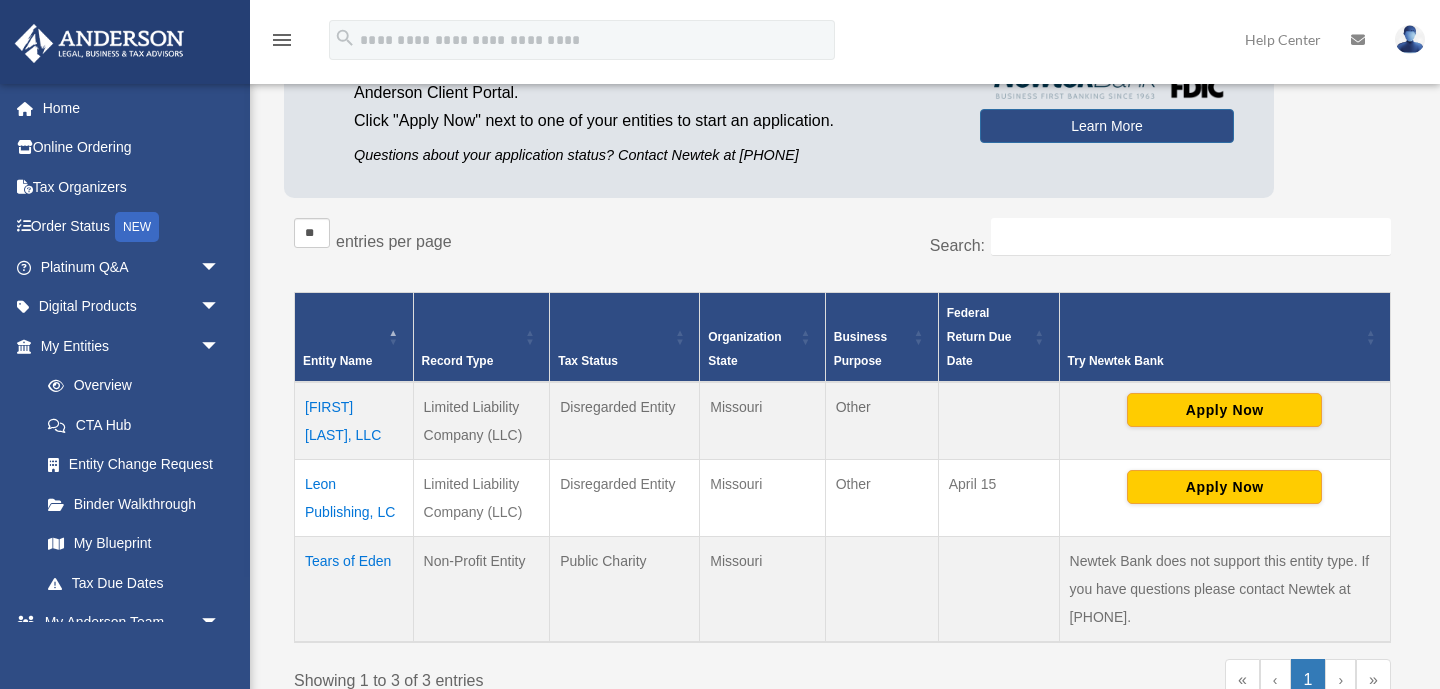 scroll, scrollTop: 268, scrollLeft: 0, axis: vertical 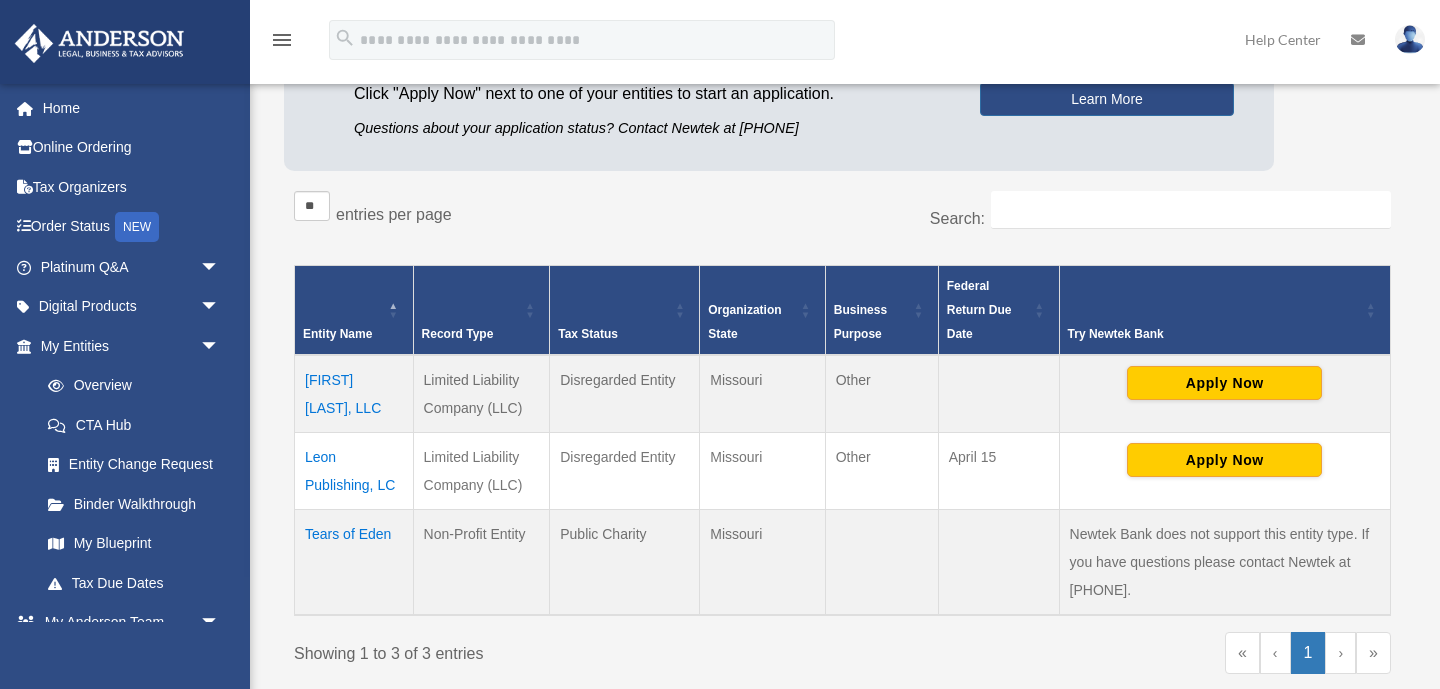 click on "Tears of Eden" at bounding box center [354, 562] 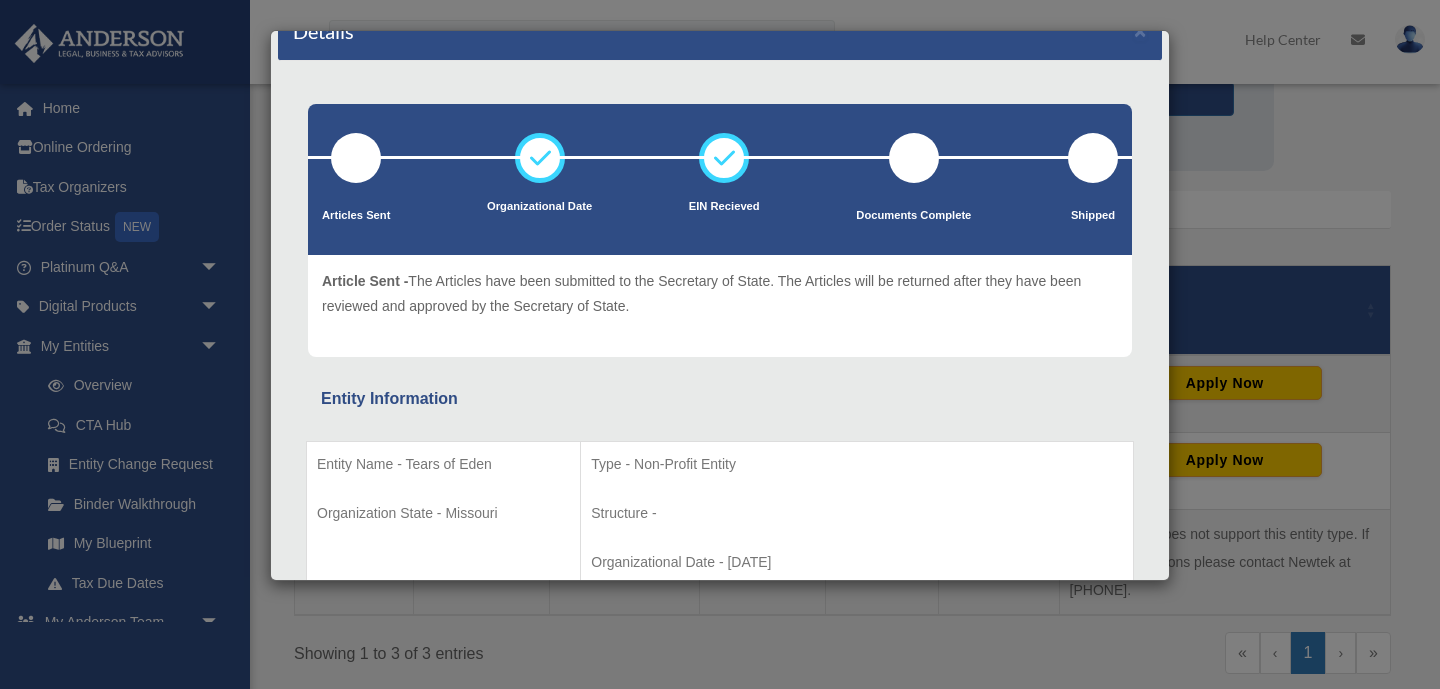 scroll, scrollTop: 0, scrollLeft: 0, axis: both 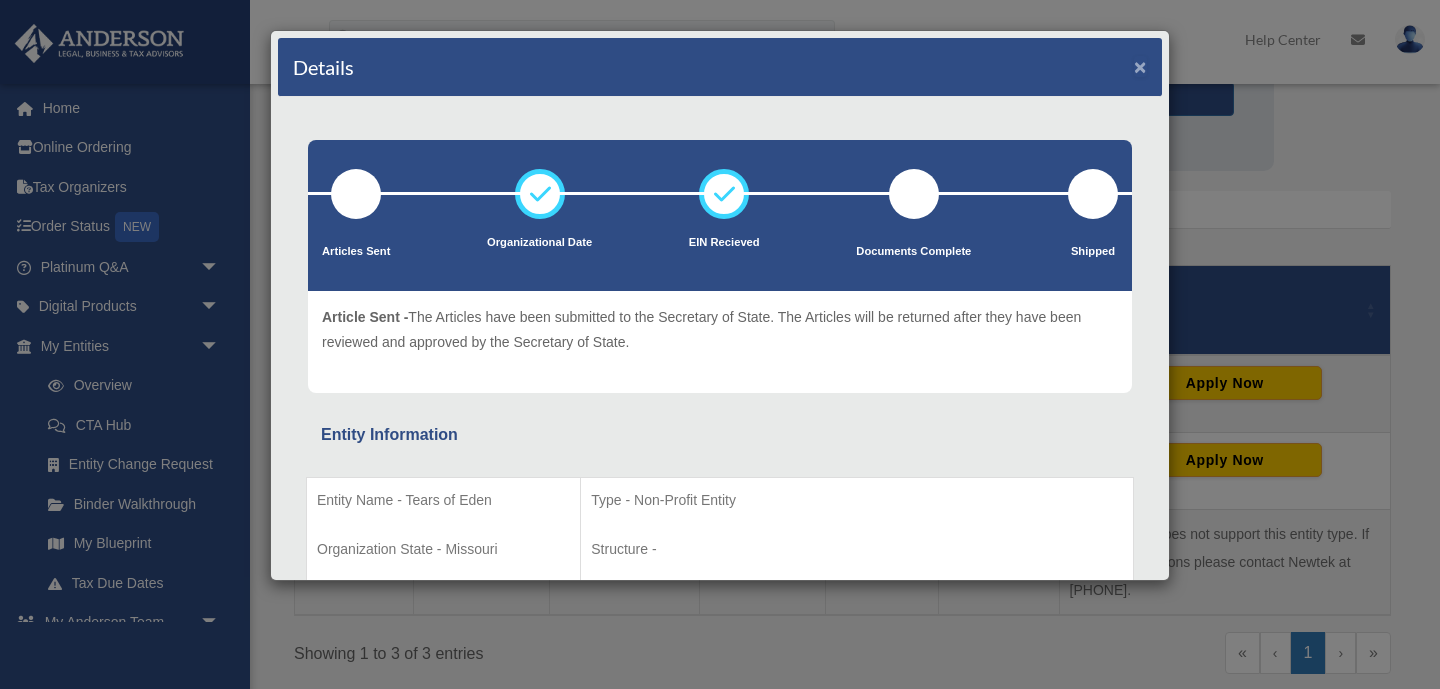 click on "×" at bounding box center (1140, 66) 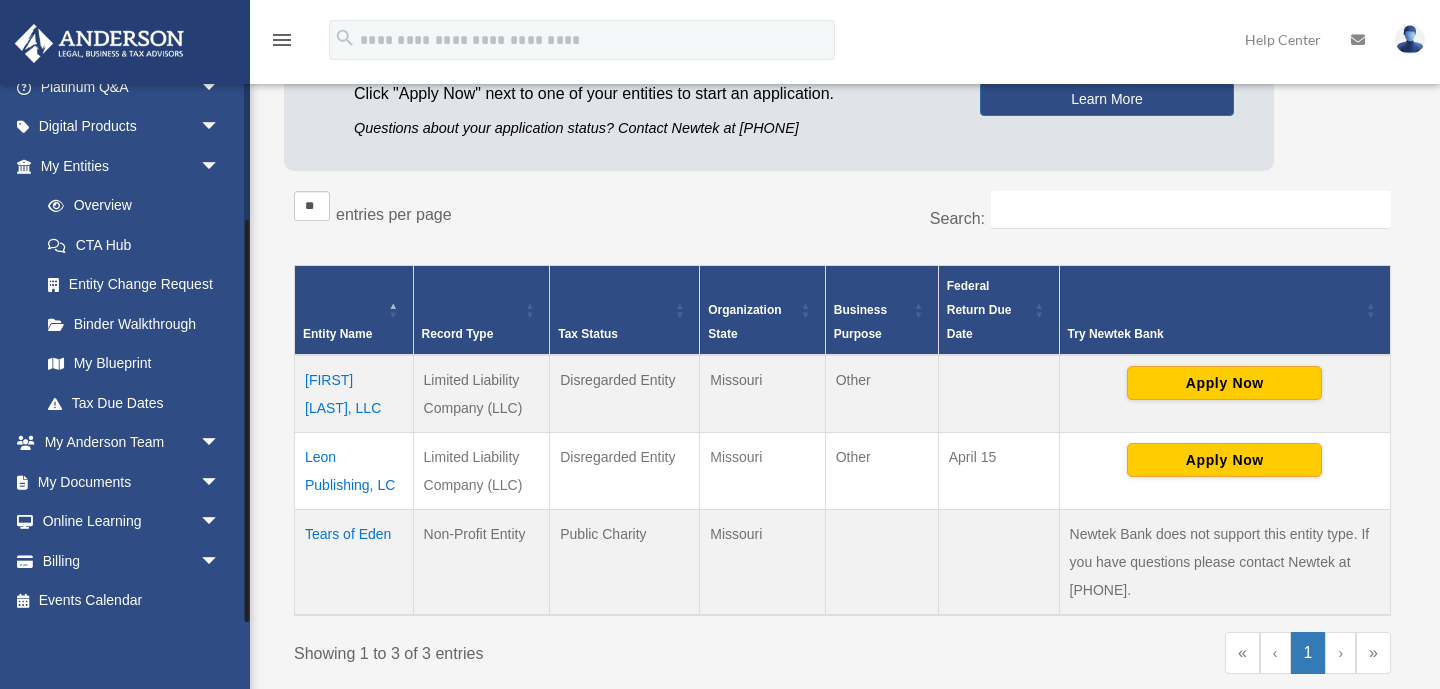 scroll, scrollTop: 183, scrollLeft: 0, axis: vertical 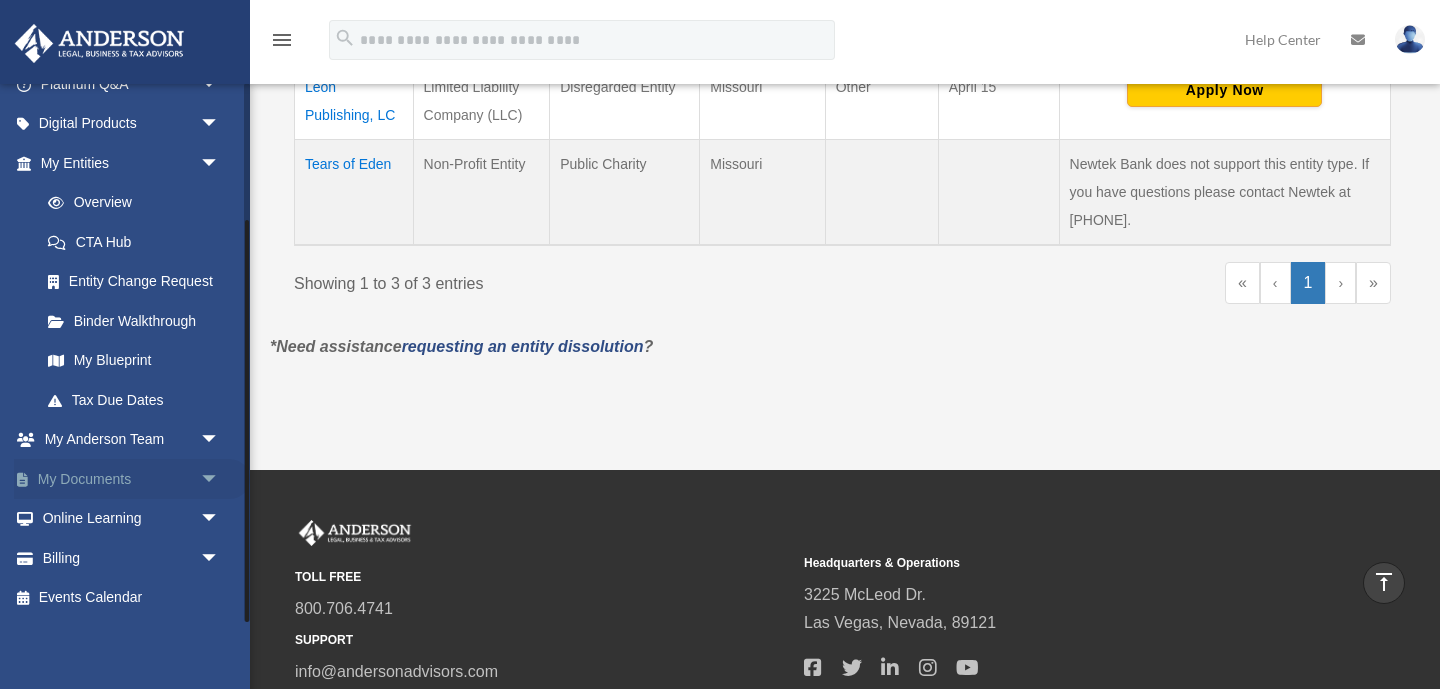 click on "My Documents arrow_drop_down" at bounding box center [132, 479] 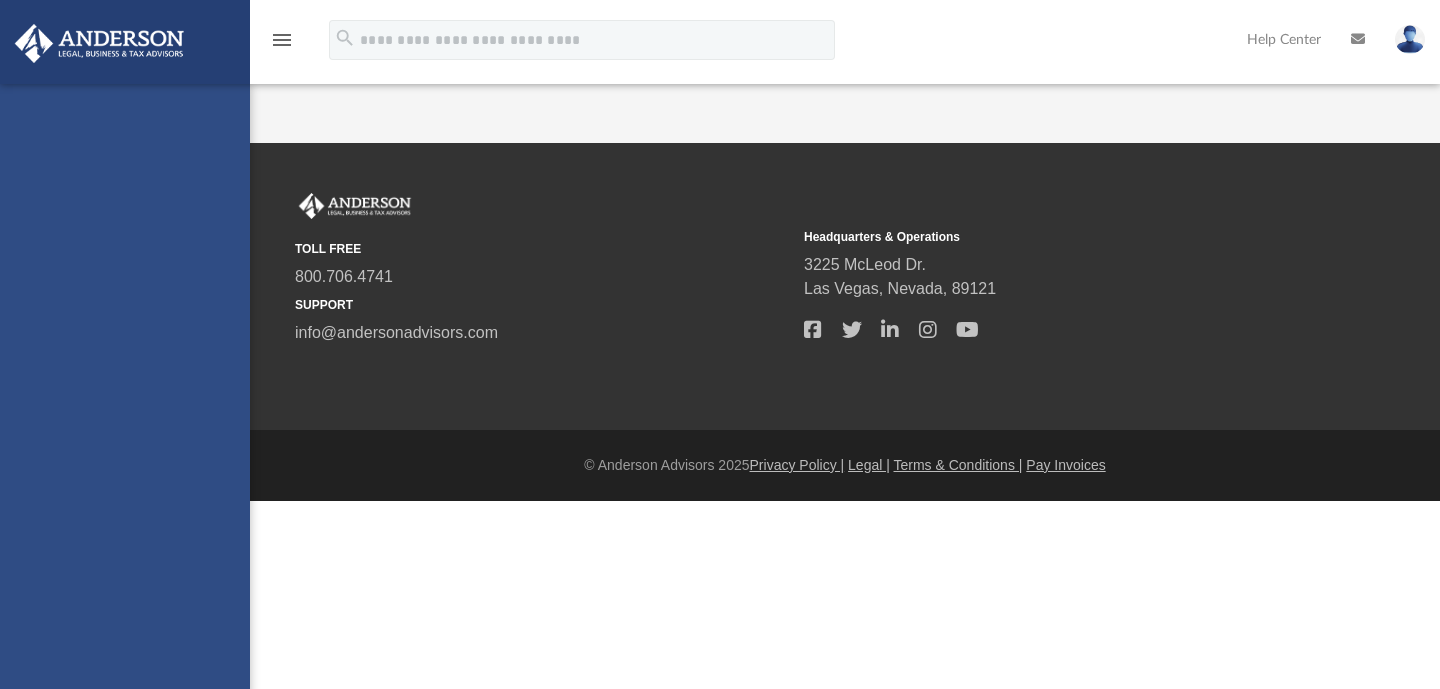 scroll, scrollTop: 0, scrollLeft: 0, axis: both 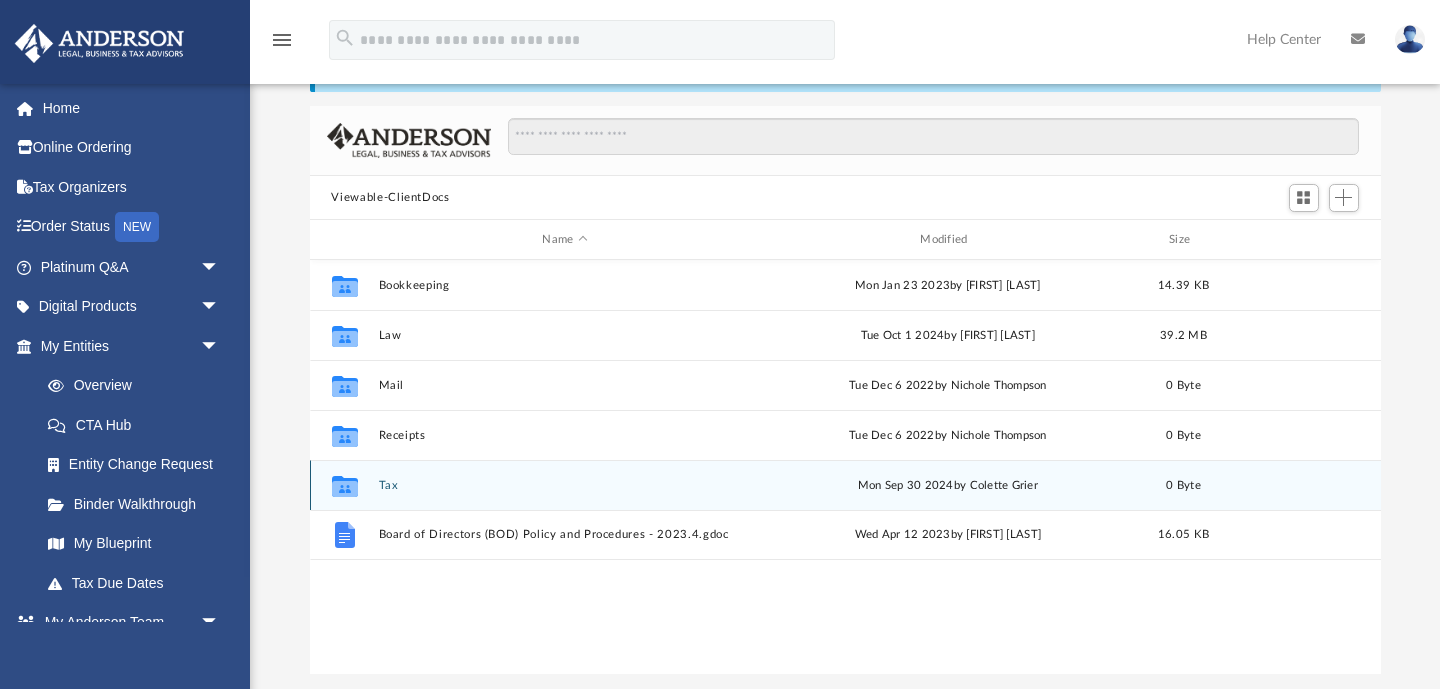 click on "Collaborated Folder" 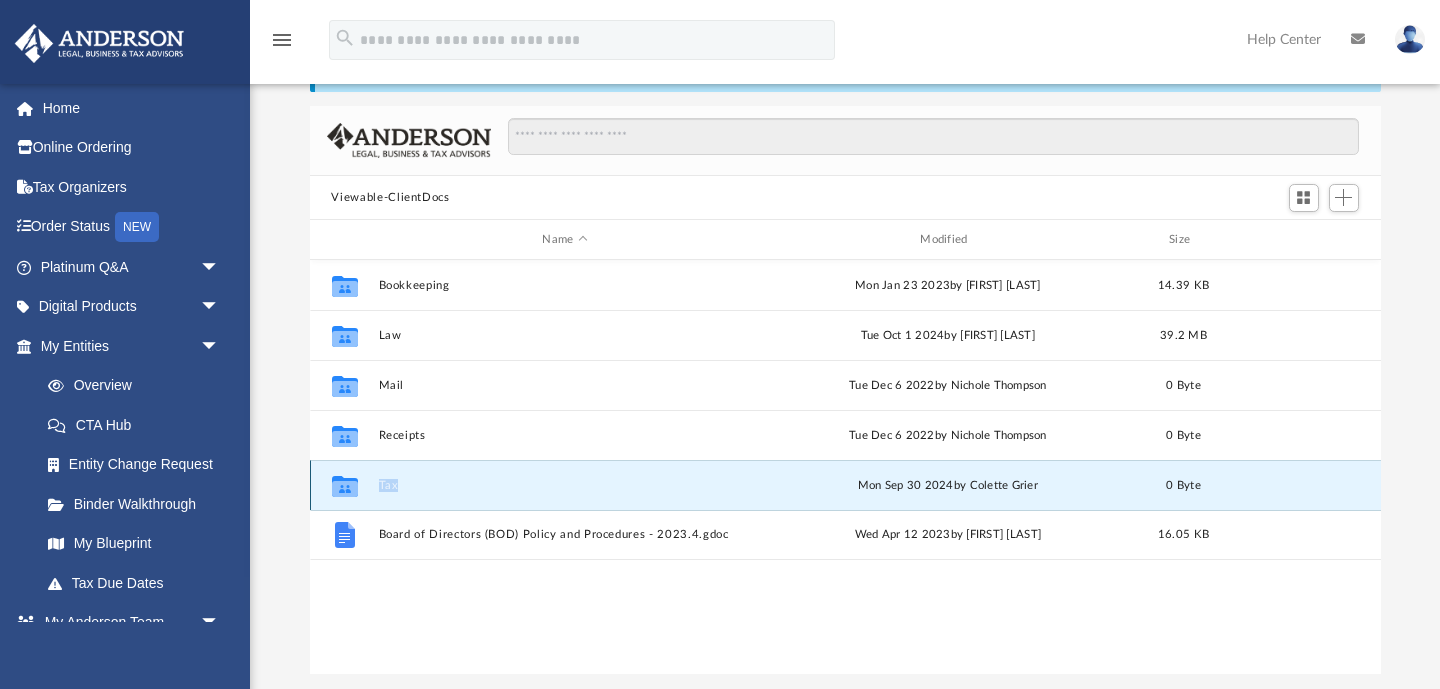 click on "Tax" at bounding box center (565, 485) 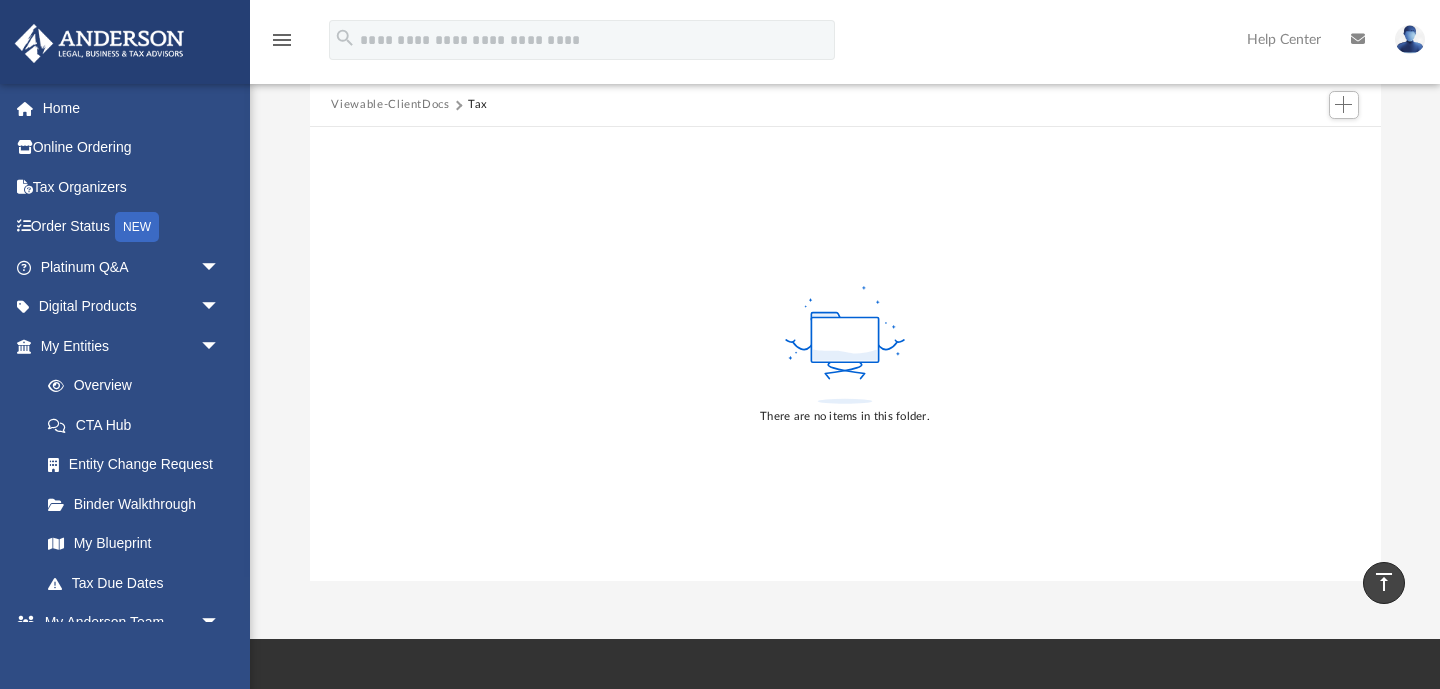 scroll, scrollTop: 0, scrollLeft: 0, axis: both 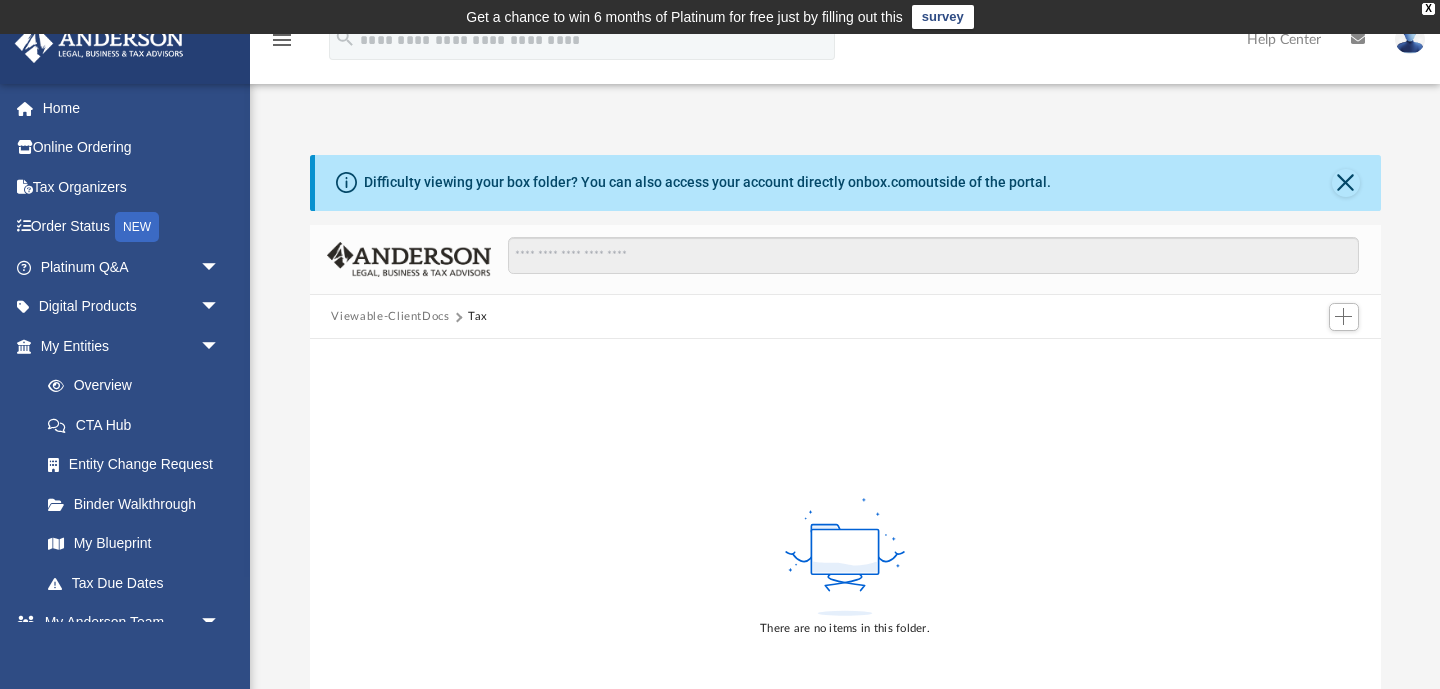 click on "Viewable-ClientDocs" at bounding box center [390, 317] 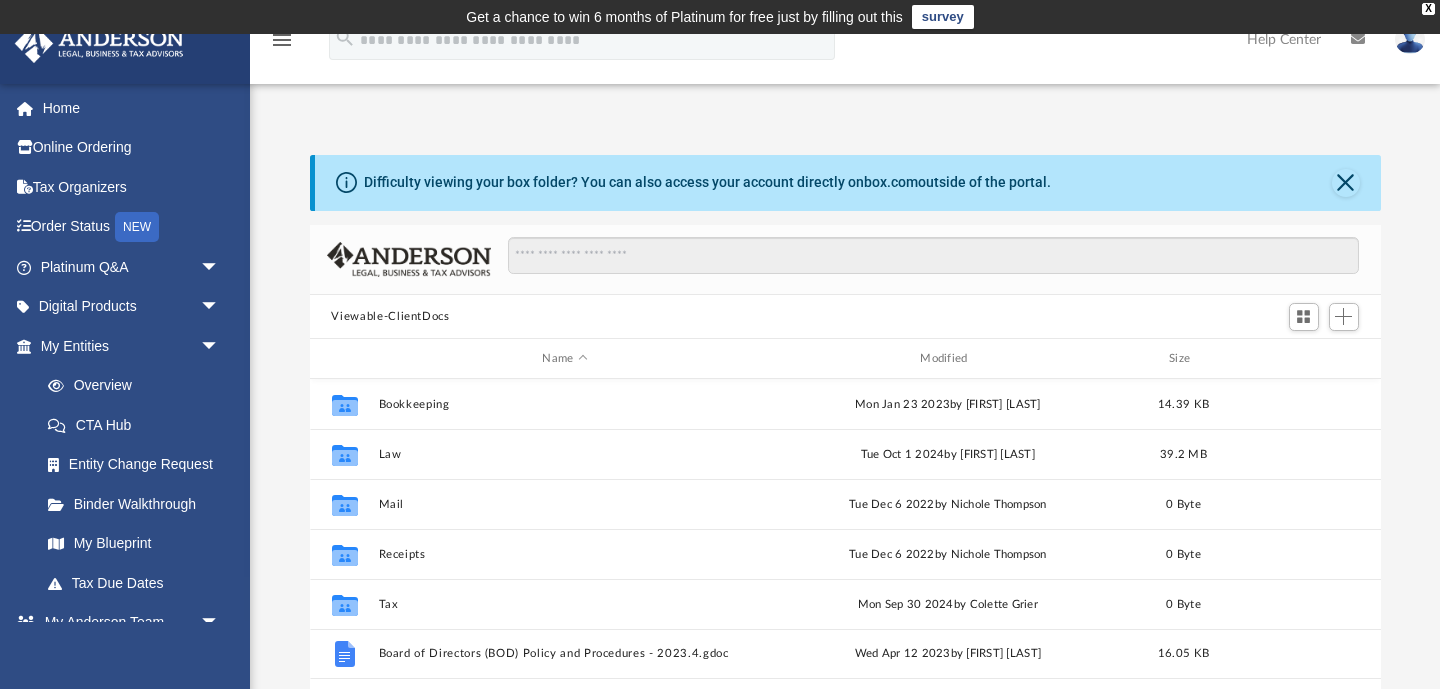 scroll, scrollTop: 1, scrollLeft: 1, axis: both 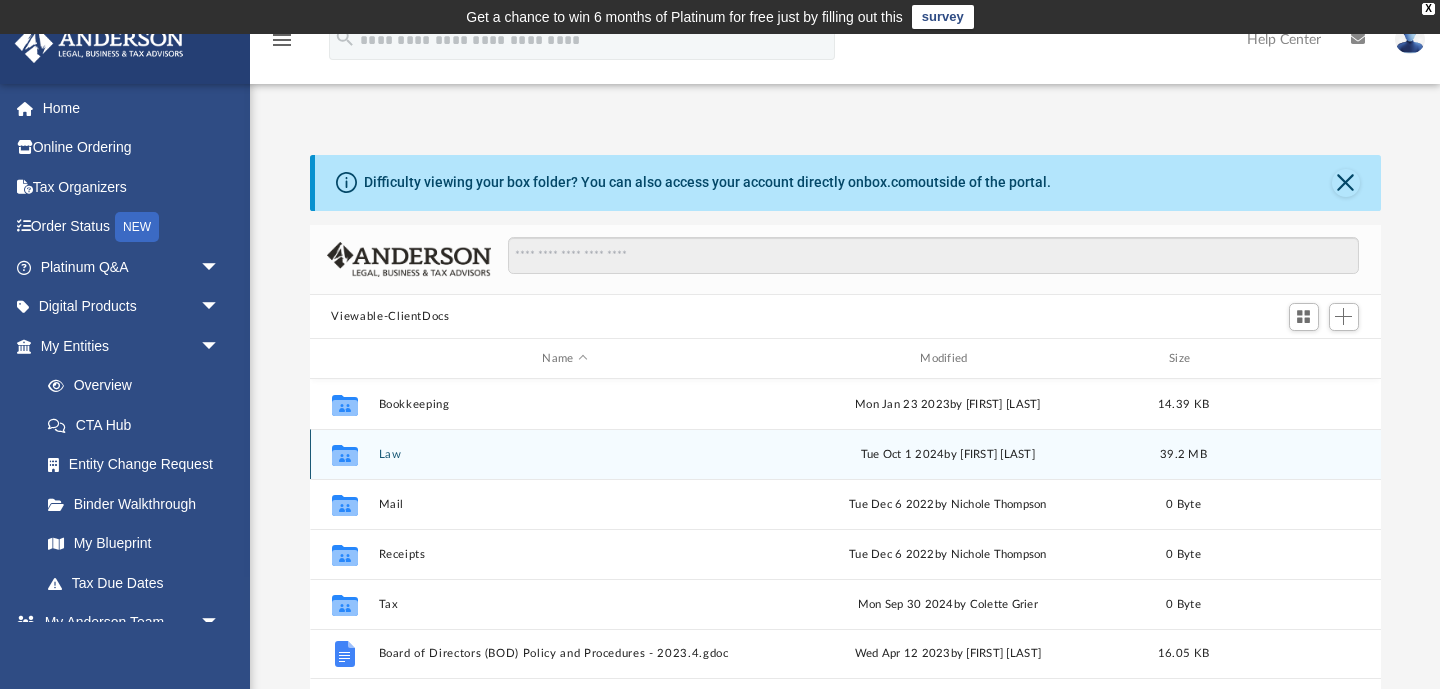 click on "Collaborated Folder Law Tue Oct 1 2024 by [FIRST] [LAST] 39.2 MB" at bounding box center [845, 454] 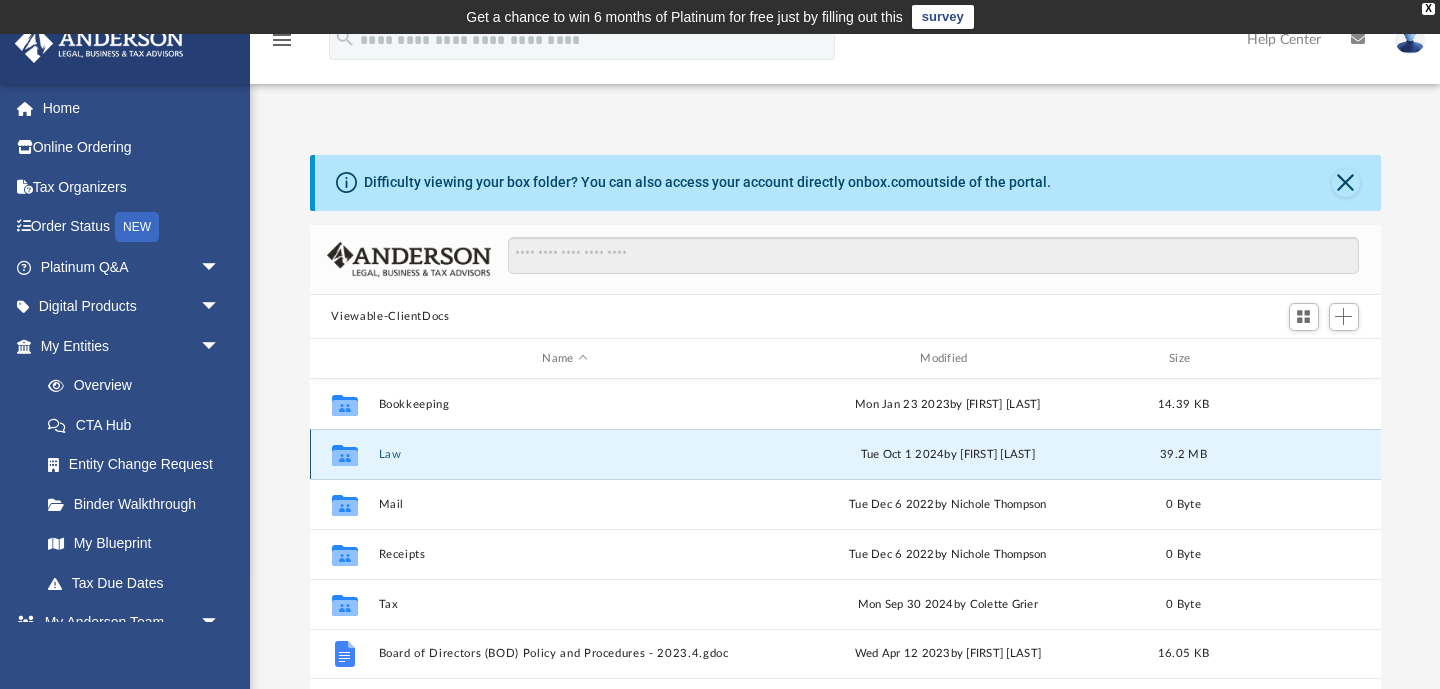 click on "Collaborated Folder Law Tue Oct 1 2024 by [FIRST] [LAST] 39.2 MB" at bounding box center [845, 454] 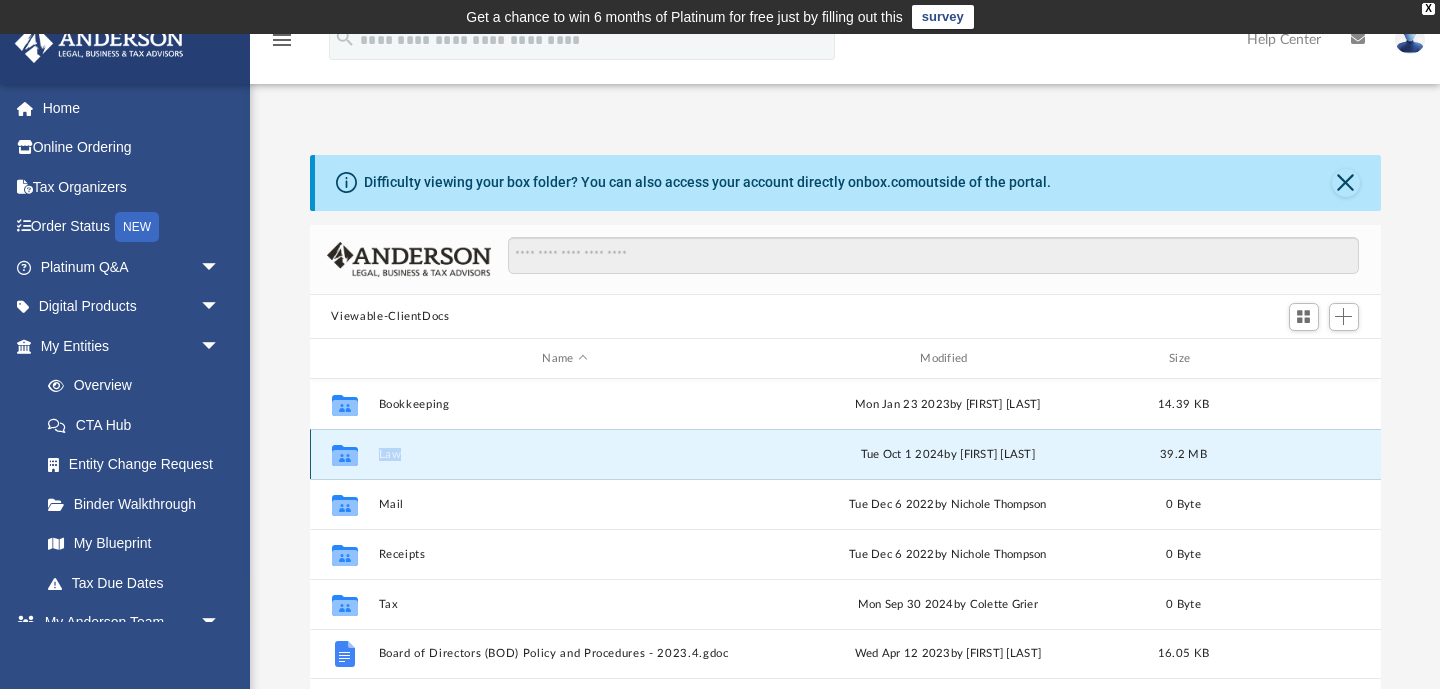 click 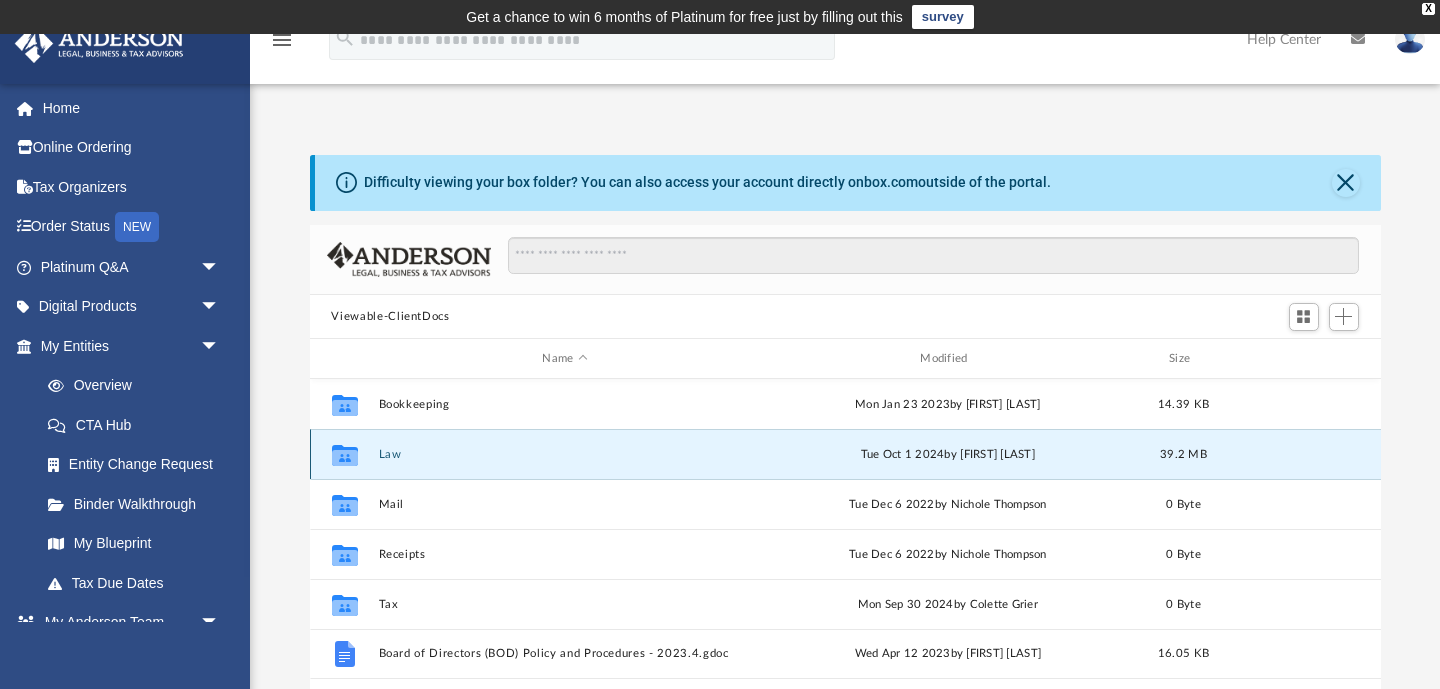 click 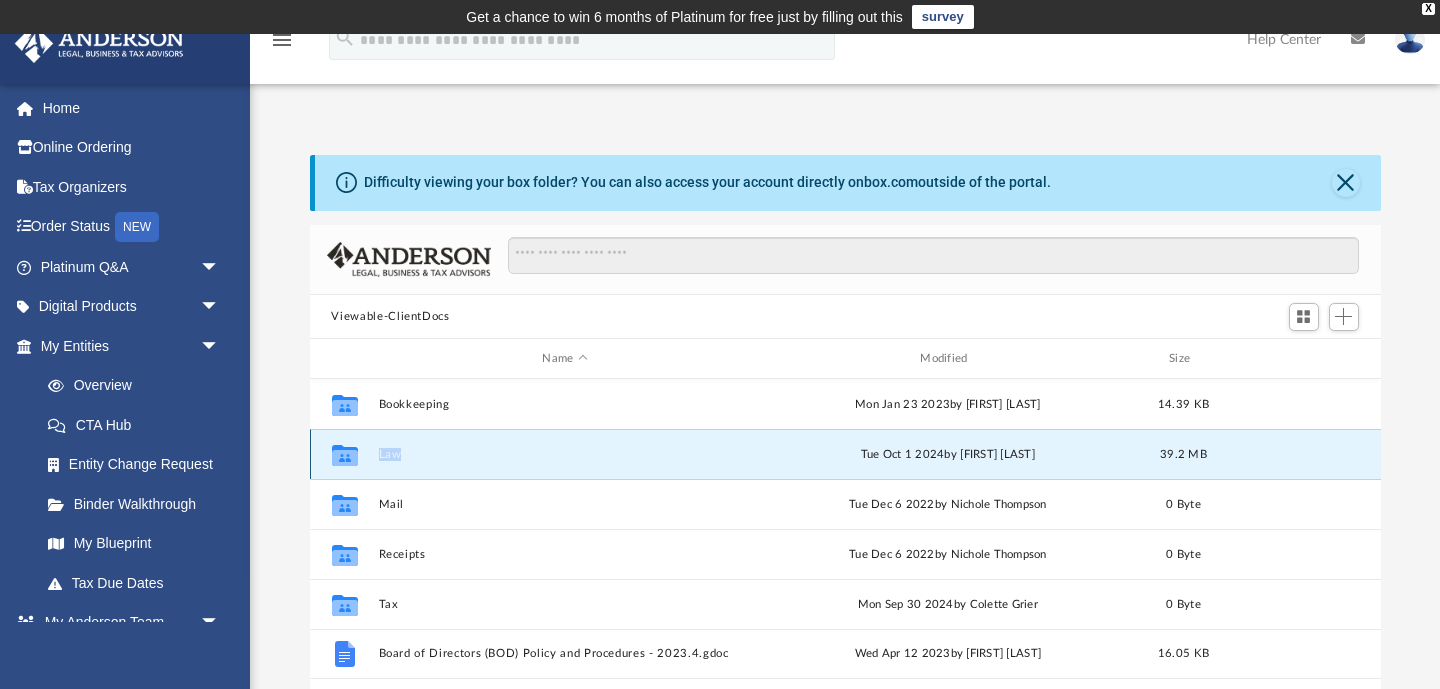 click on "Law" at bounding box center [565, 454] 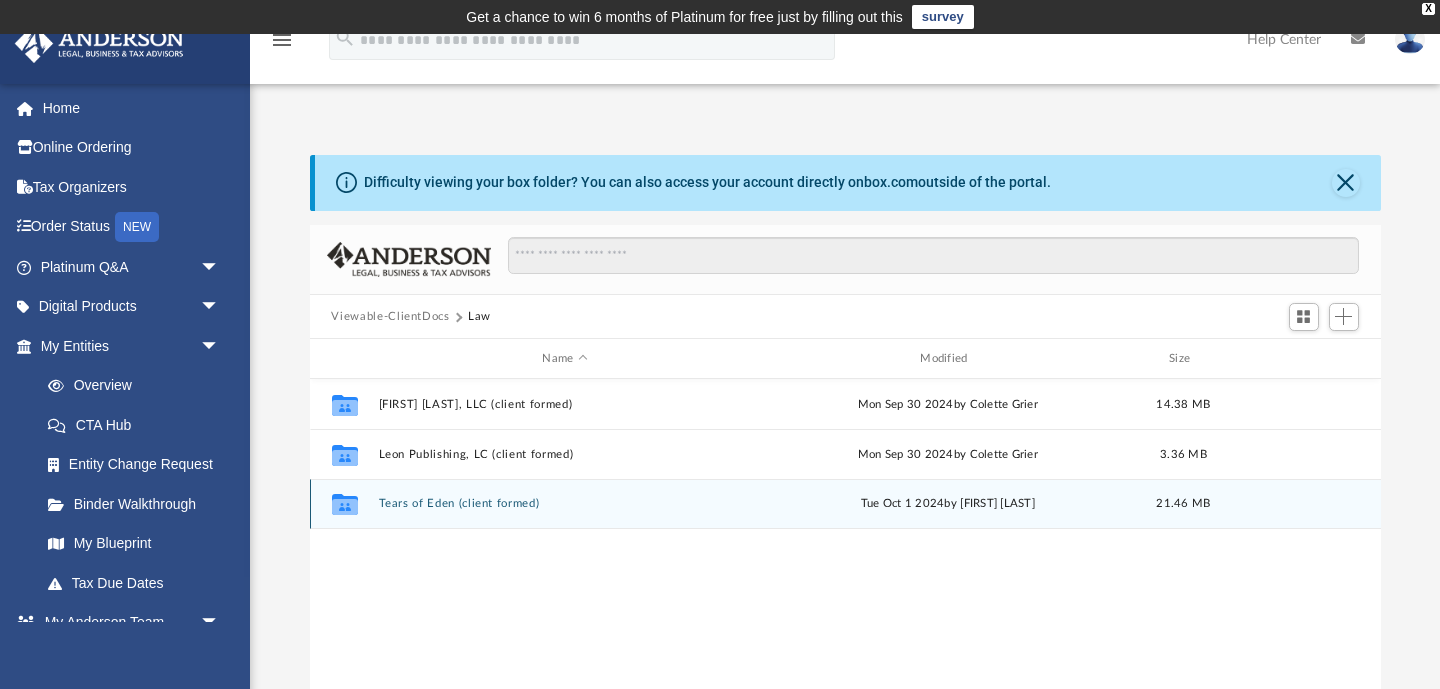 click on "Tears of Eden (client formed)" at bounding box center [565, 504] 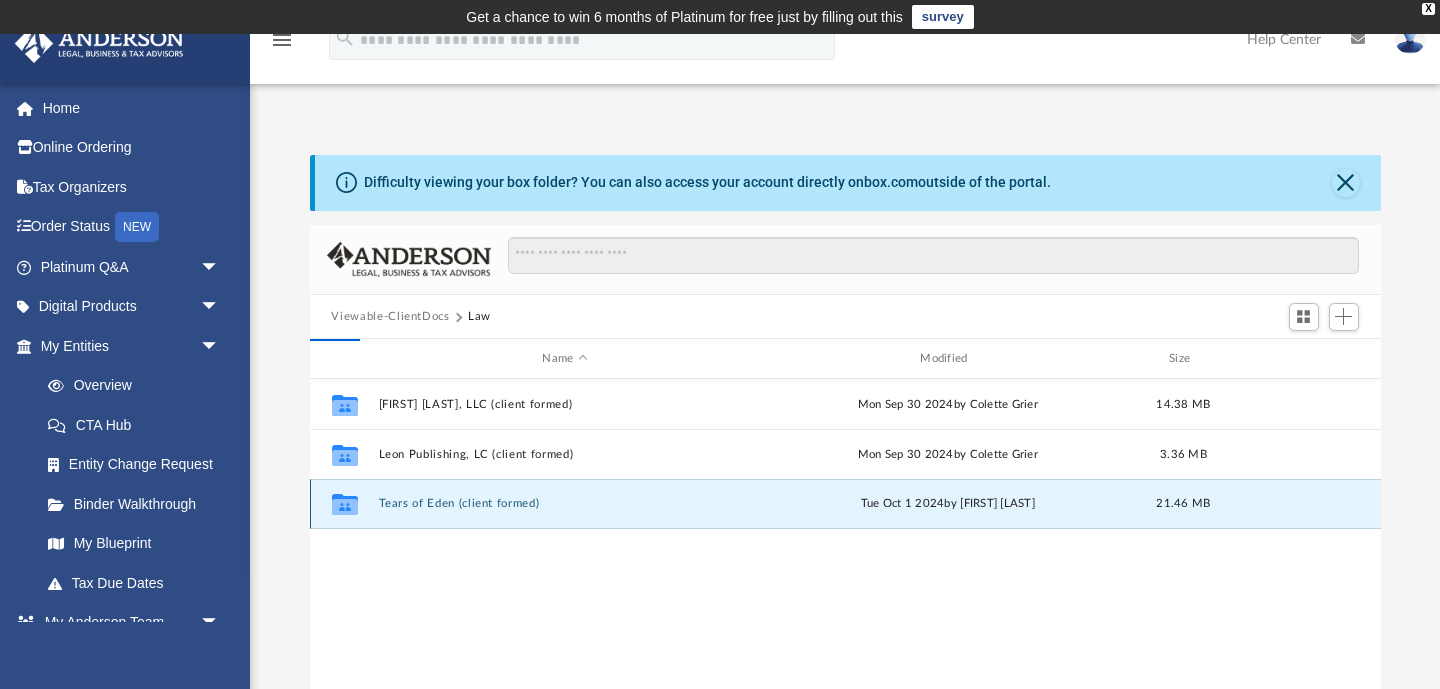 click on "Tears of Eden (client formed)" at bounding box center (565, 504) 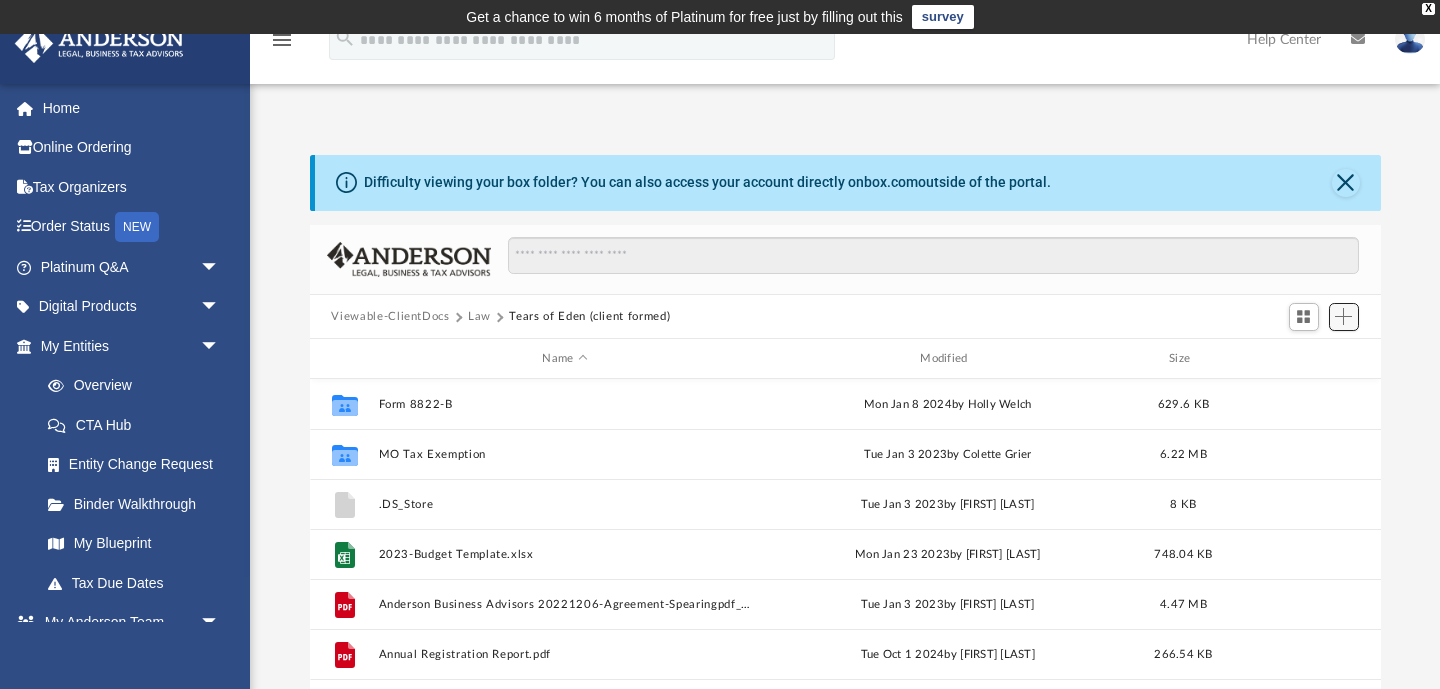 click at bounding box center [1343, 316] 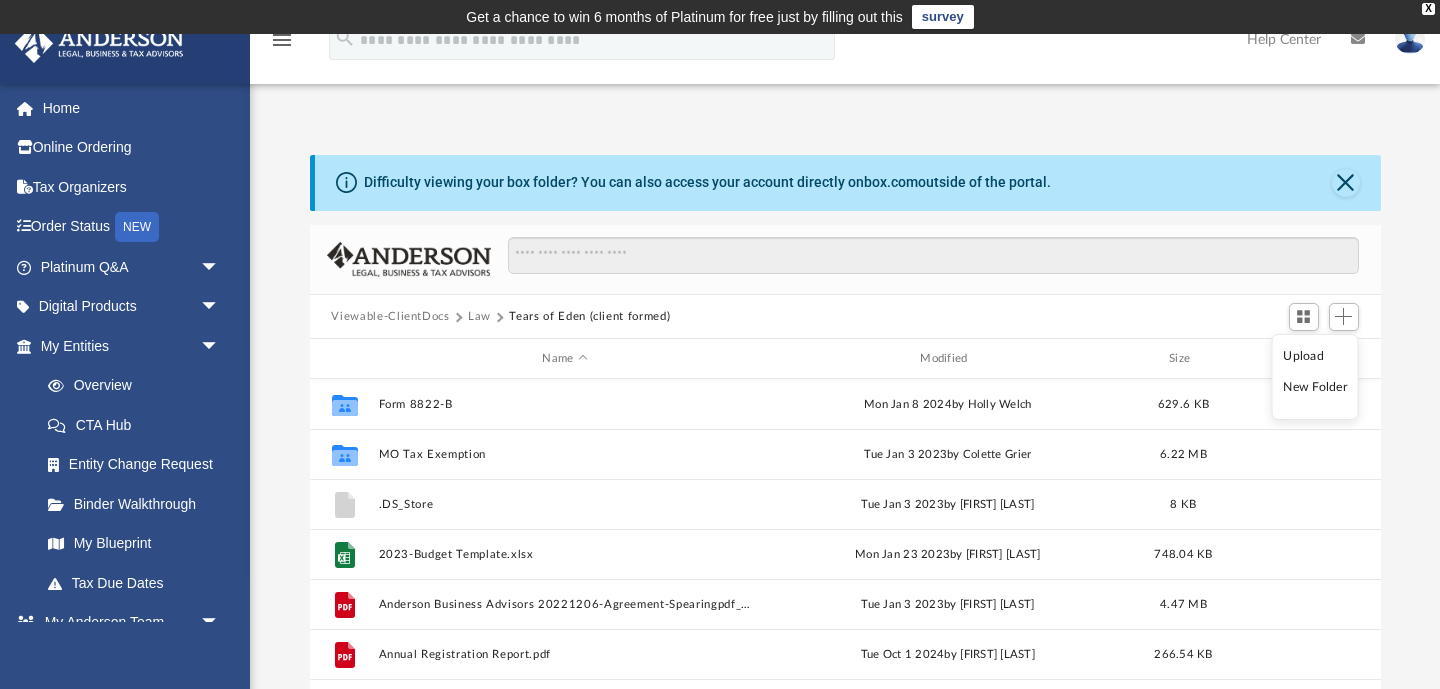 click on "Upload" at bounding box center [1315, 356] 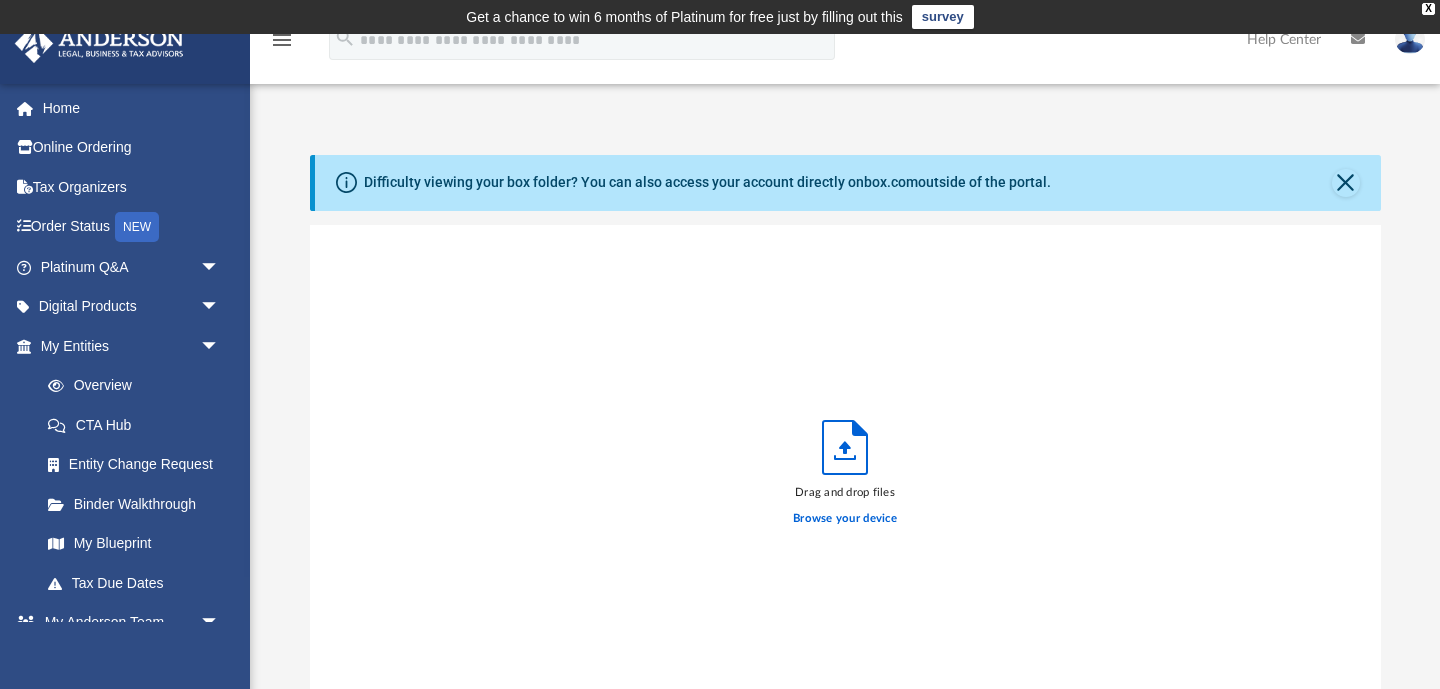 click on "Drag and drop files Browse your device" at bounding box center [845, 479] 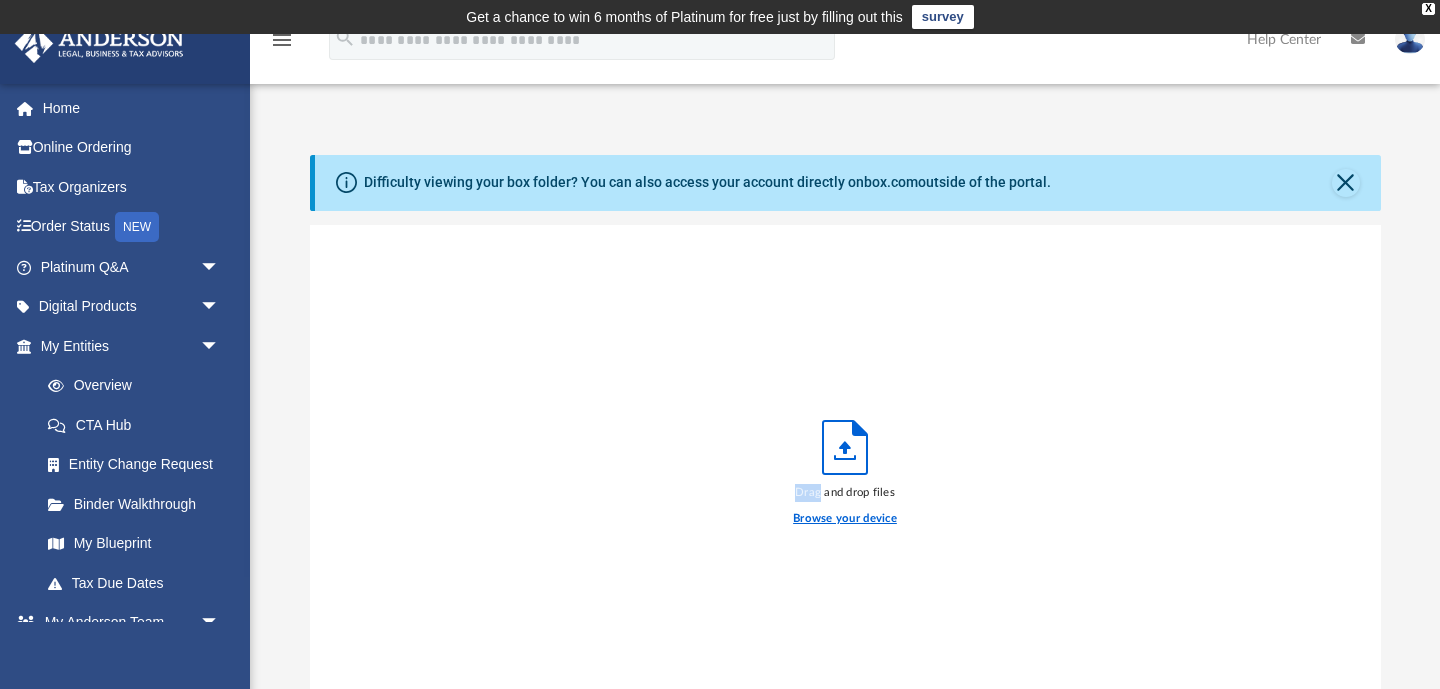 click on "Browse your device" at bounding box center [845, 519] 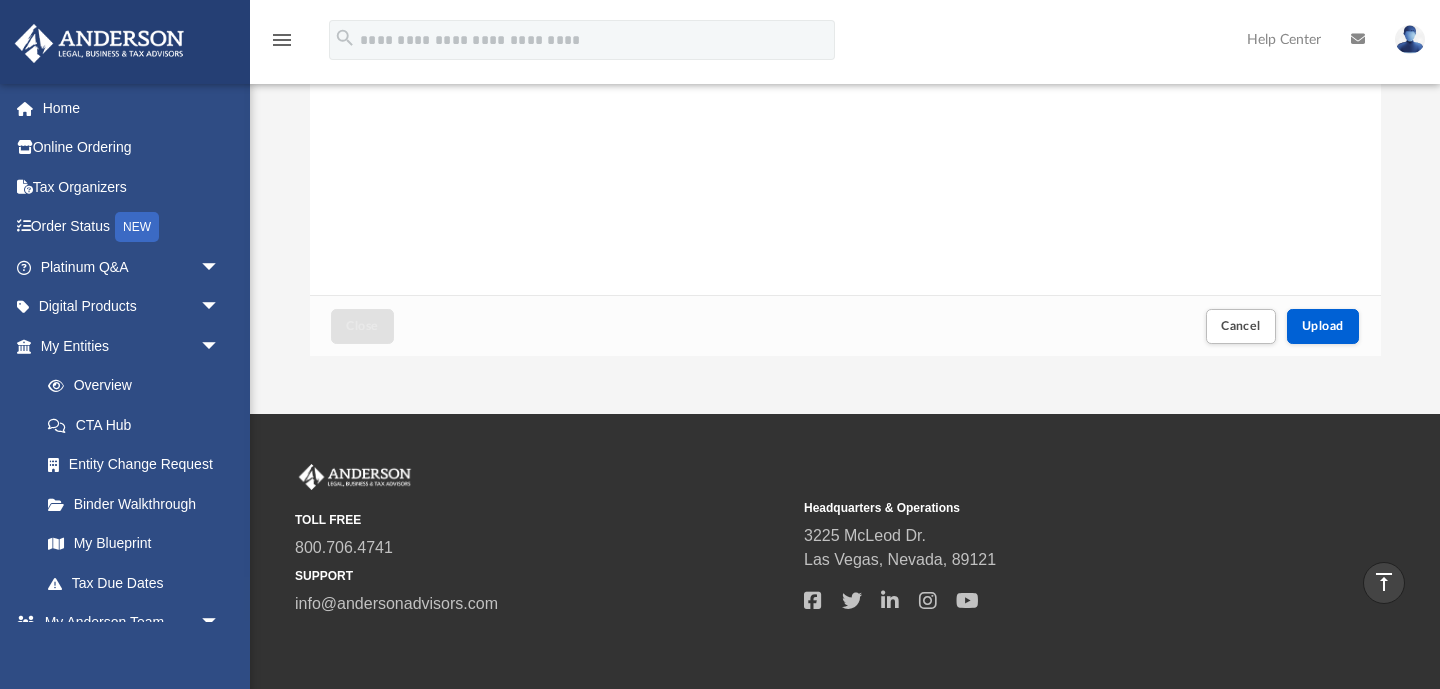 scroll, scrollTop: 432, scrollLeft: 0, axis: vertical 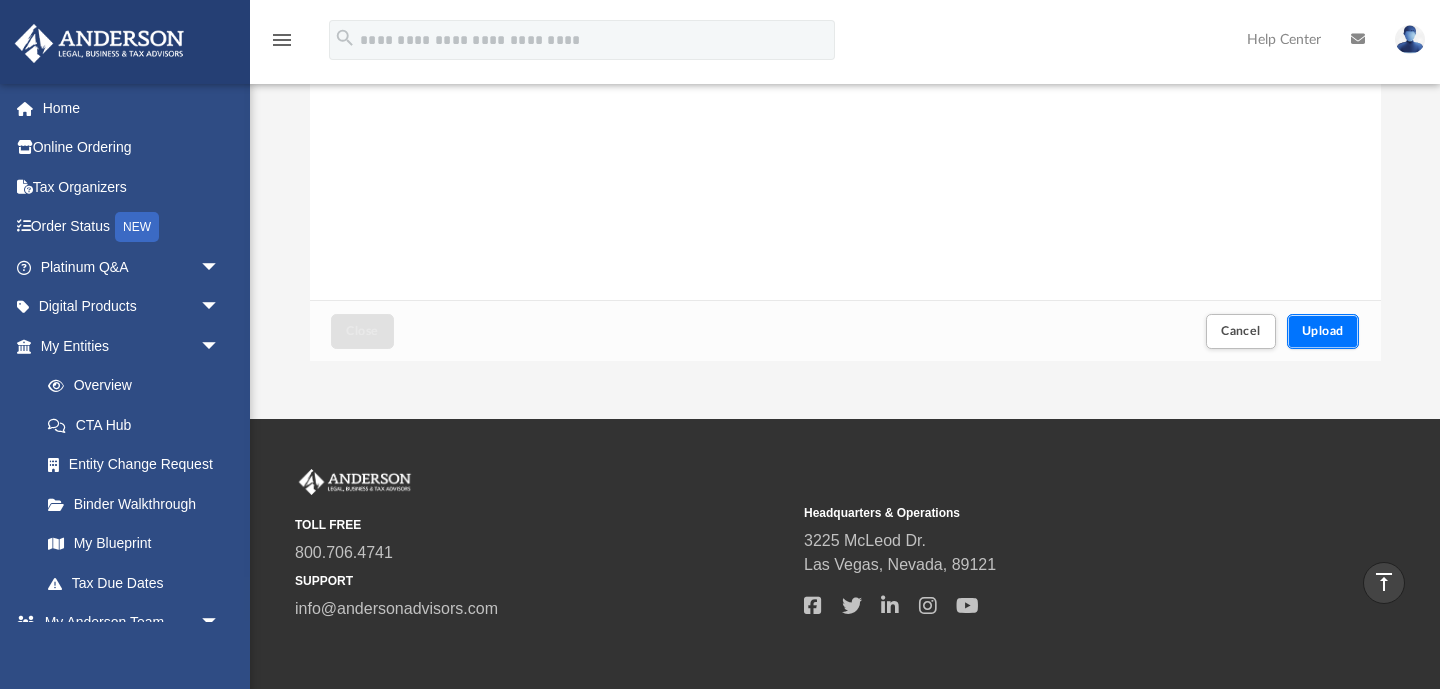 click on "Upload" at bounding box center [1323, 331] 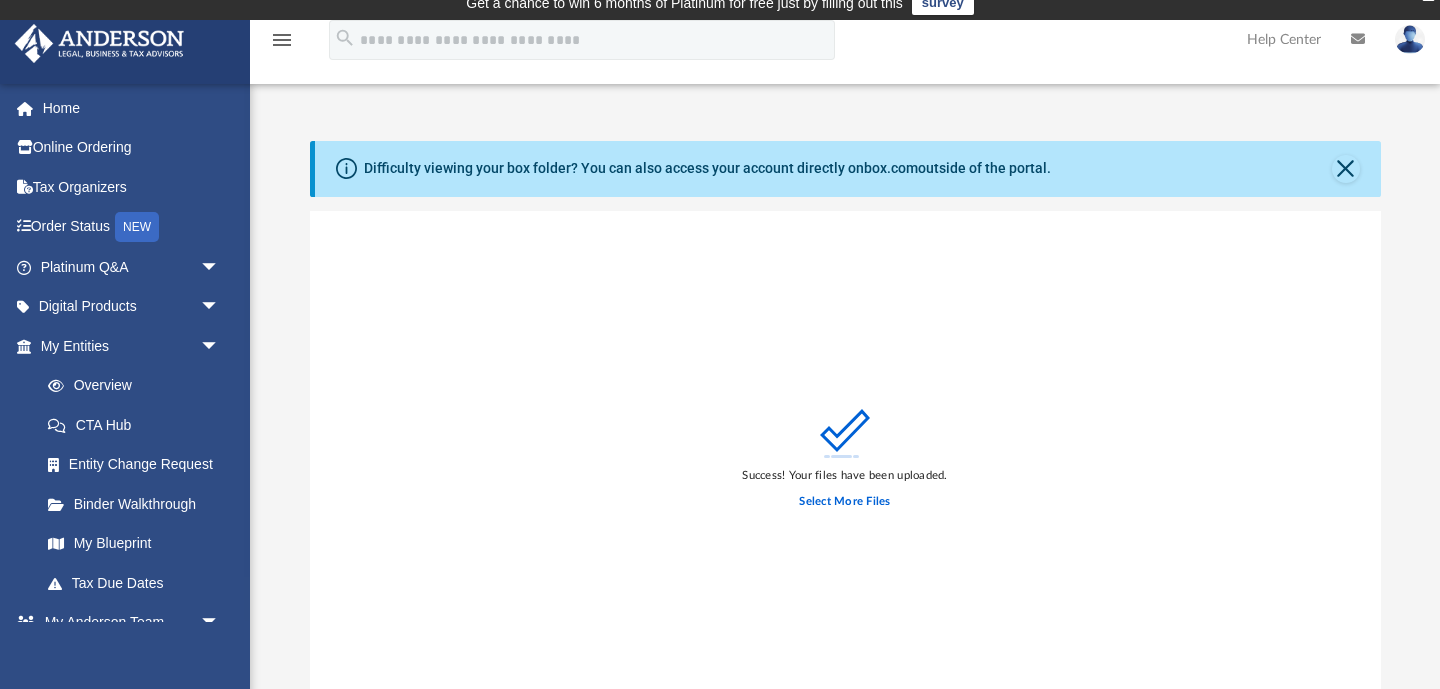 scroll, scrollTop: 0, scrollLeft: 0, axis: both 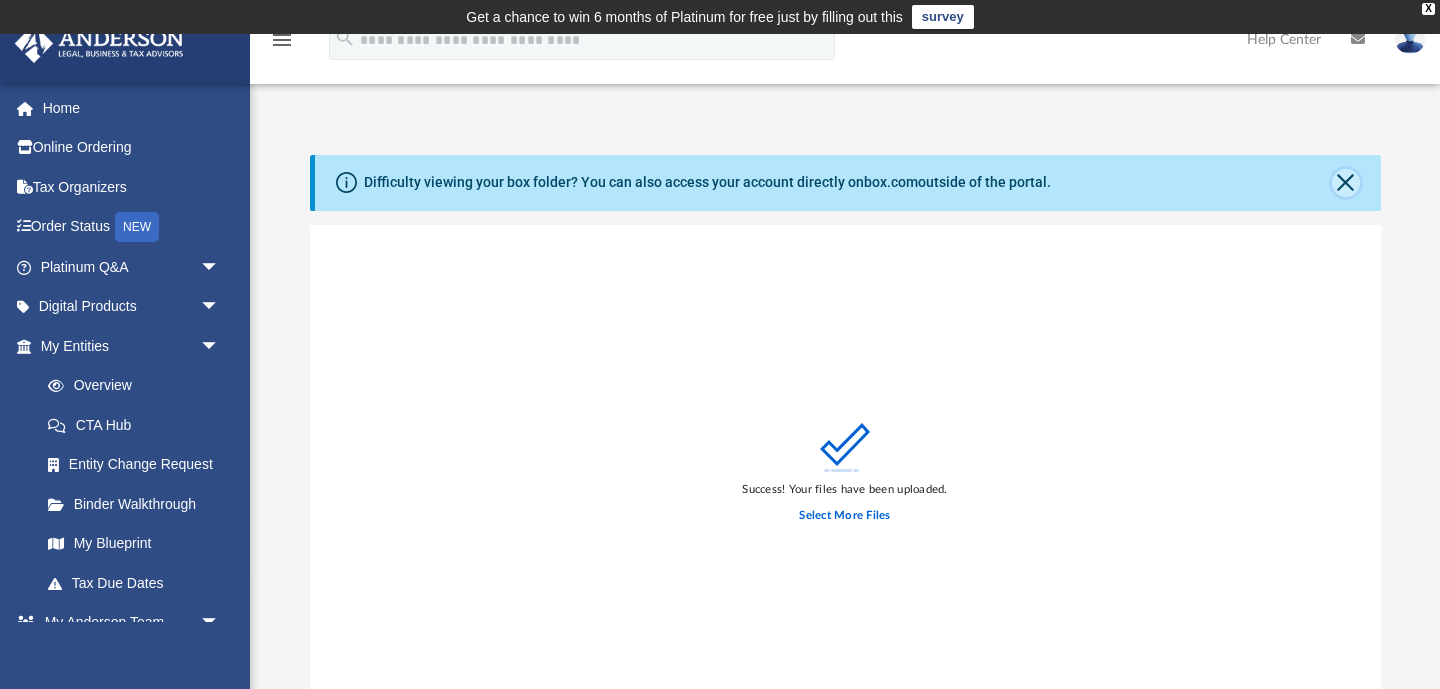 click 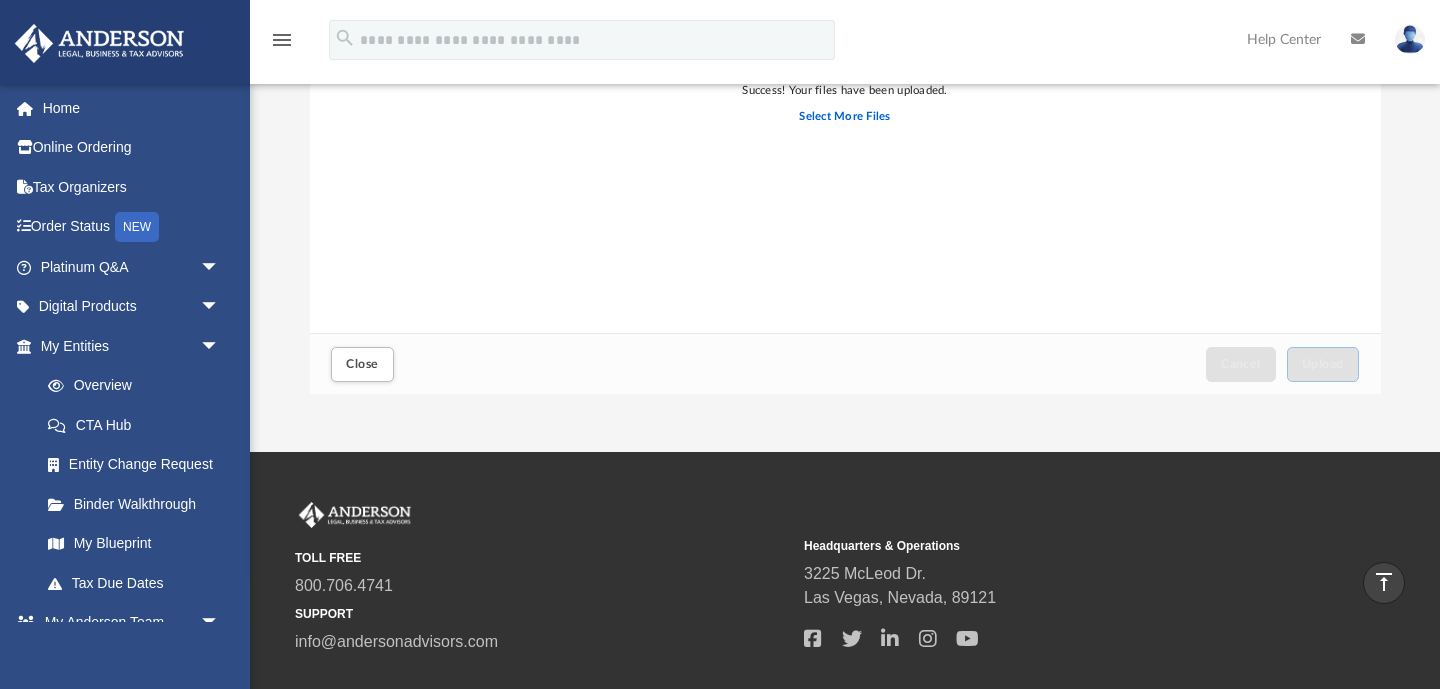 scroll, scrollTop: 289, scrollLeft: 0, axis: vertical 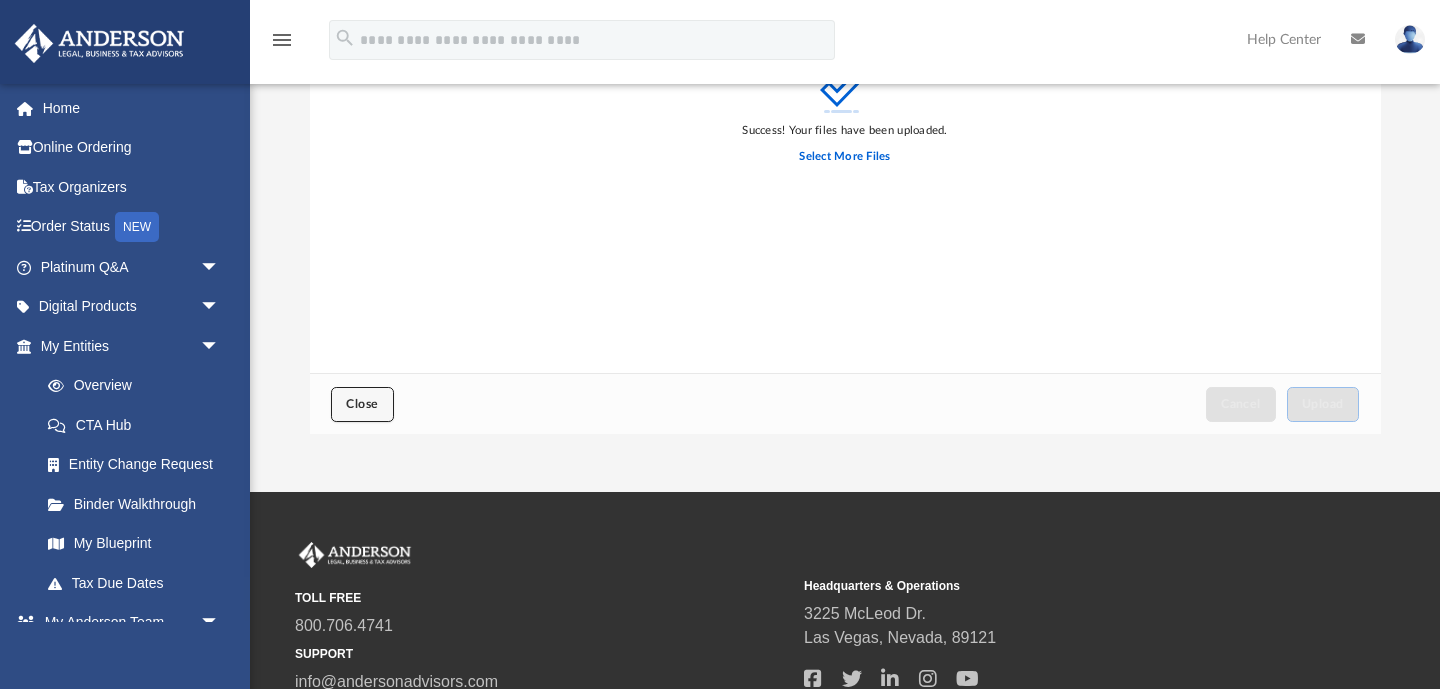 click on "Close" at bounding box center (362, 404) 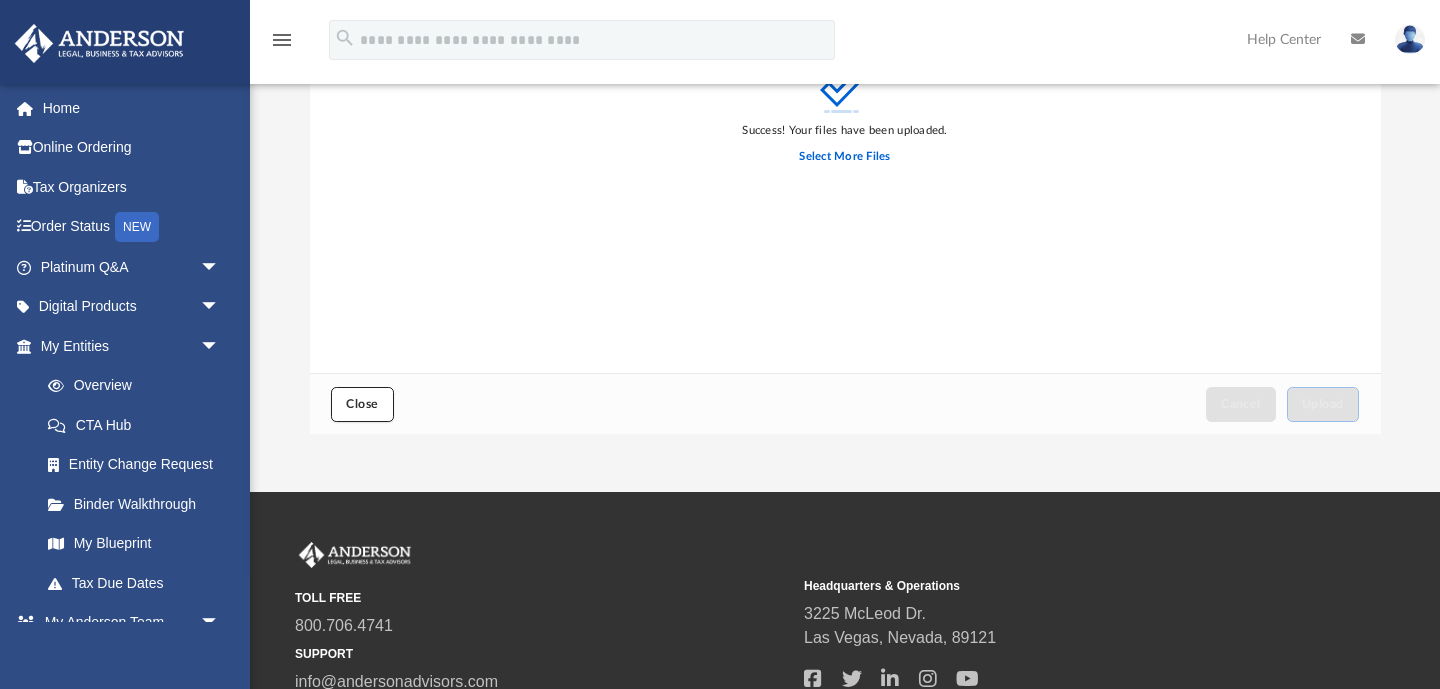 scroll, scrollTop: 164, scrollLeft: 0, axis: vertical 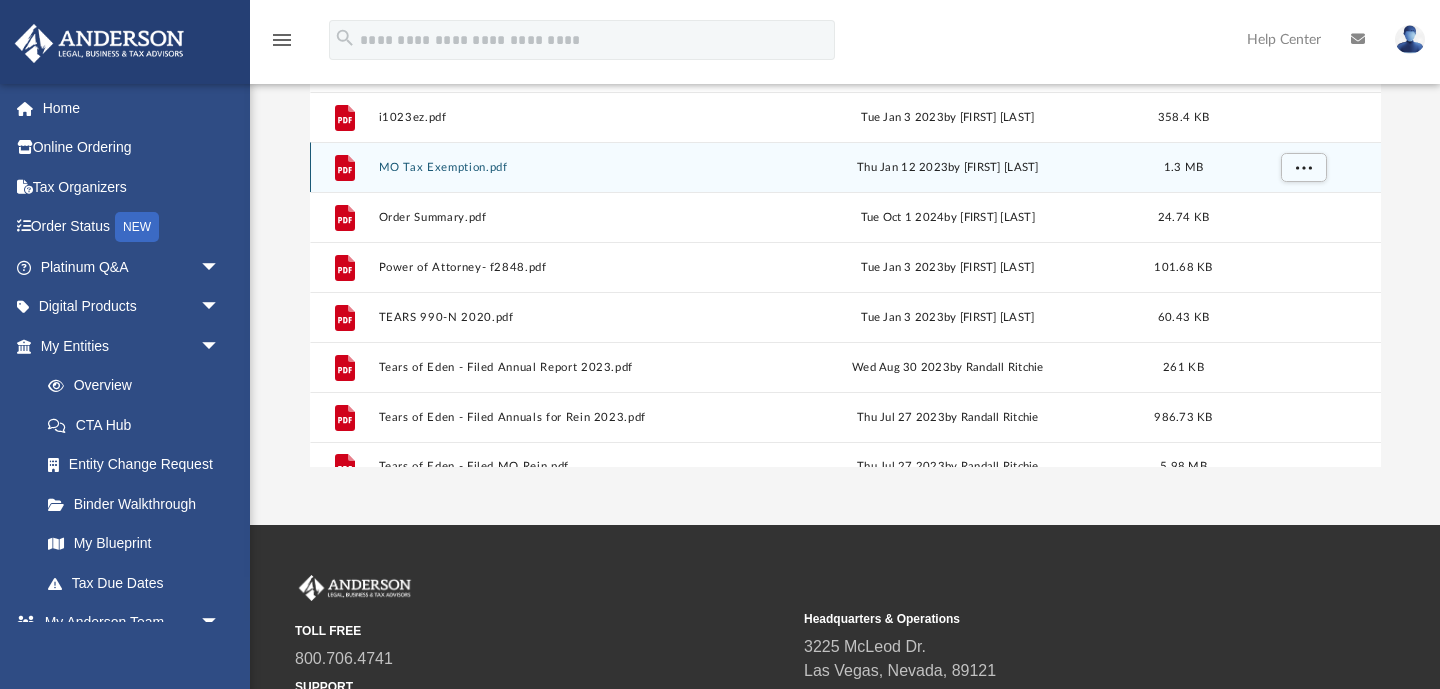 click on "MO Tax Exemption.pdf" at bounding box center [565, 167] 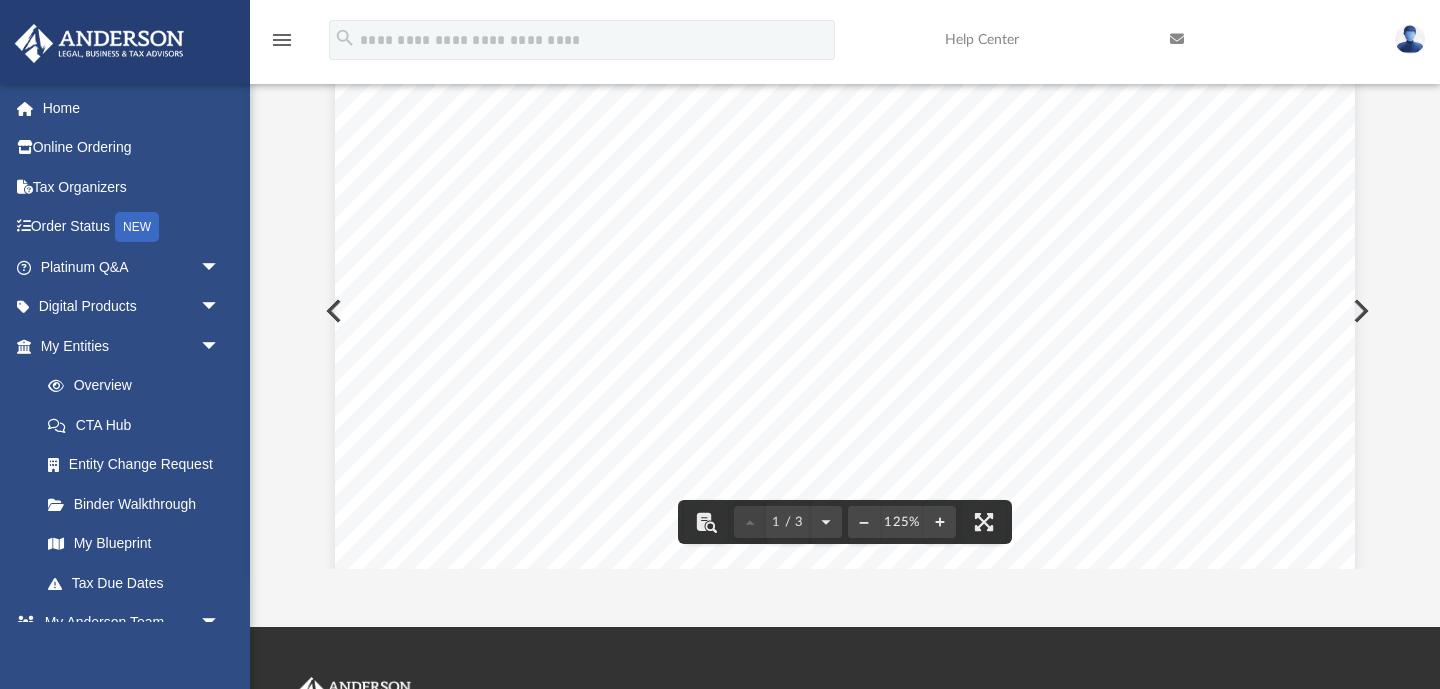 scroll, scrollTop: 0, scrollLeft: 0, axis: both 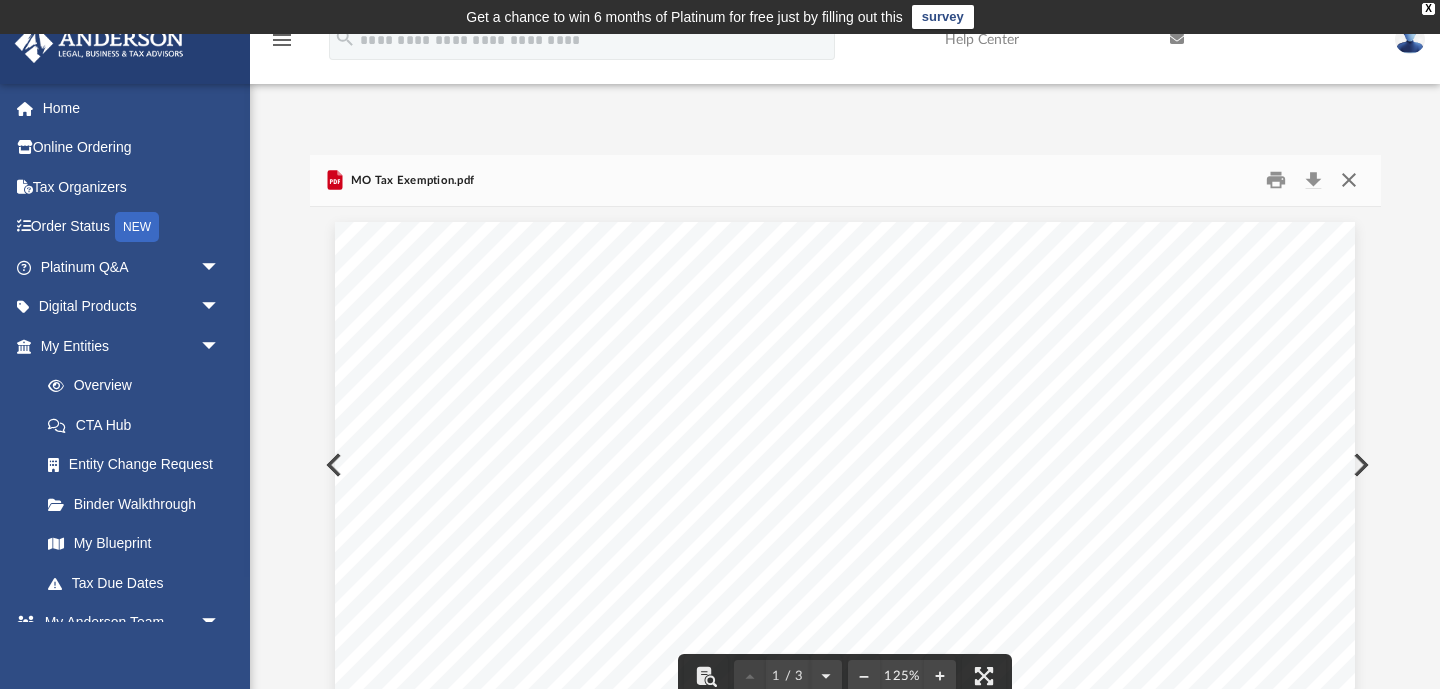 click at bounding box center (1349, 180) 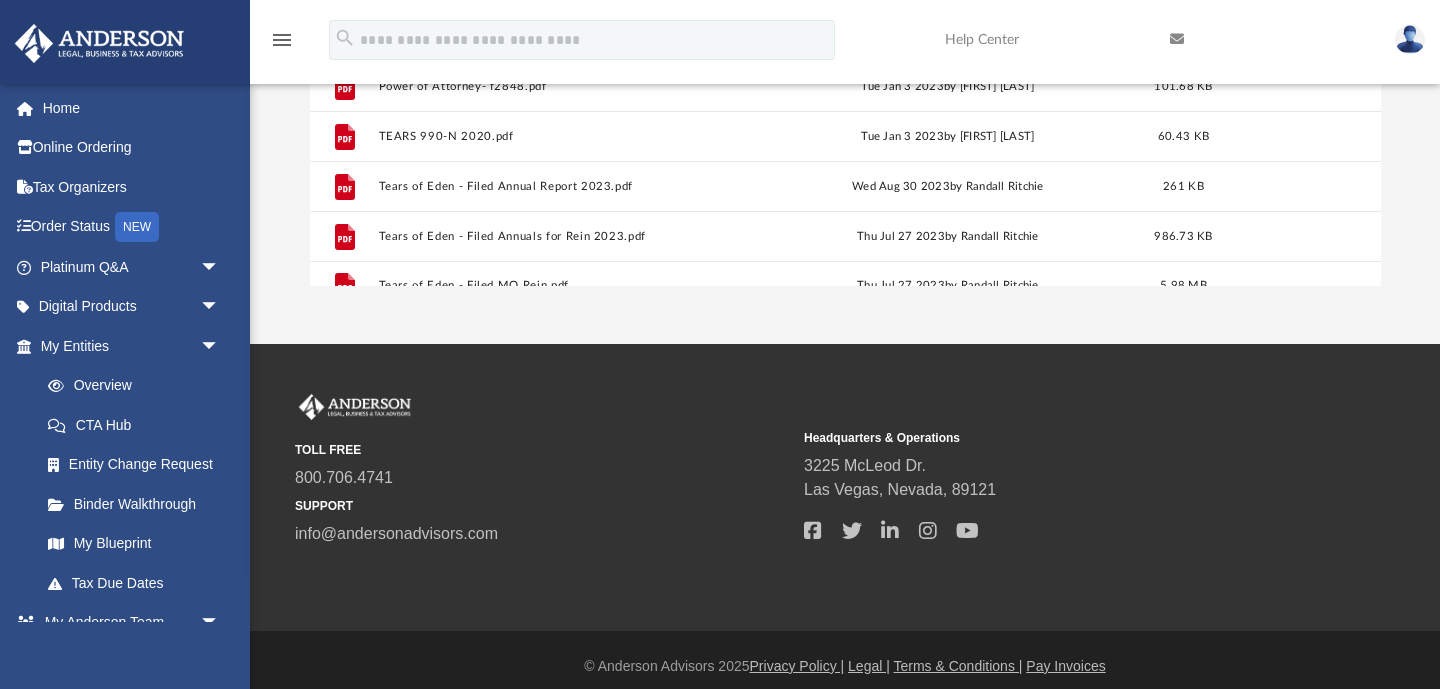 scroll, scrollTop: 0, scrollLeft: 0, axis: both 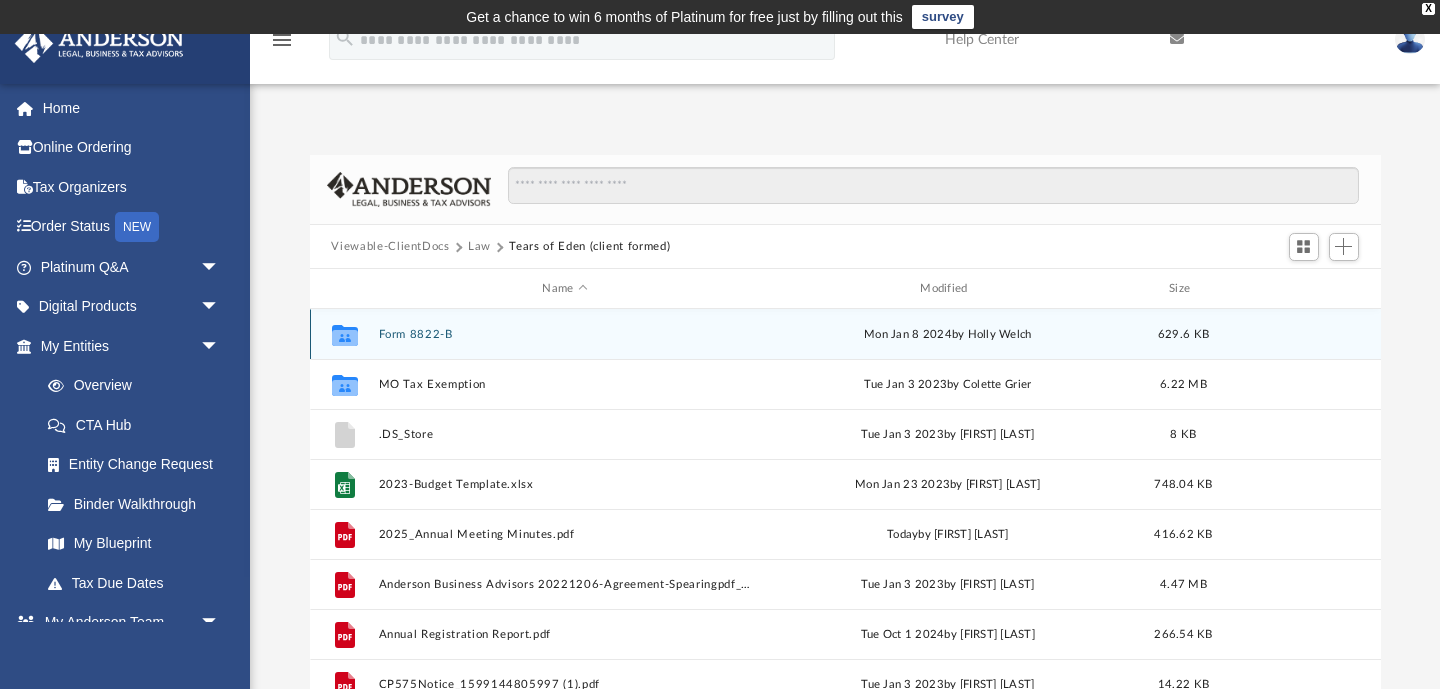 click on "Collaborated Folder Form 8822-B Mon Jan 8 2024 by [FIRST] [LAST] 629.6 KB" at bounding box center (845, 334) 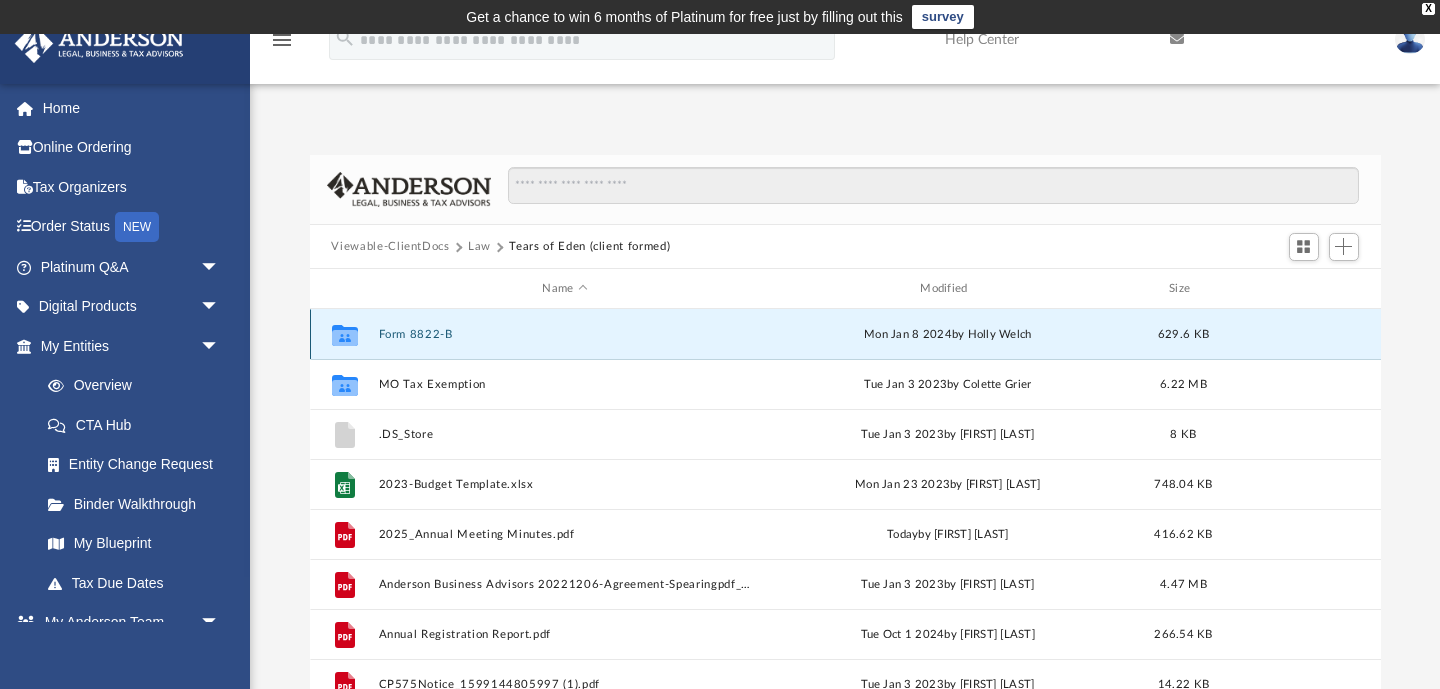 click on "Collaborated Folder Form 8822-B Mon Jan 8 2024 by [FIRST] [LAST] 629.6 KB" at bounding box center (845, 334) 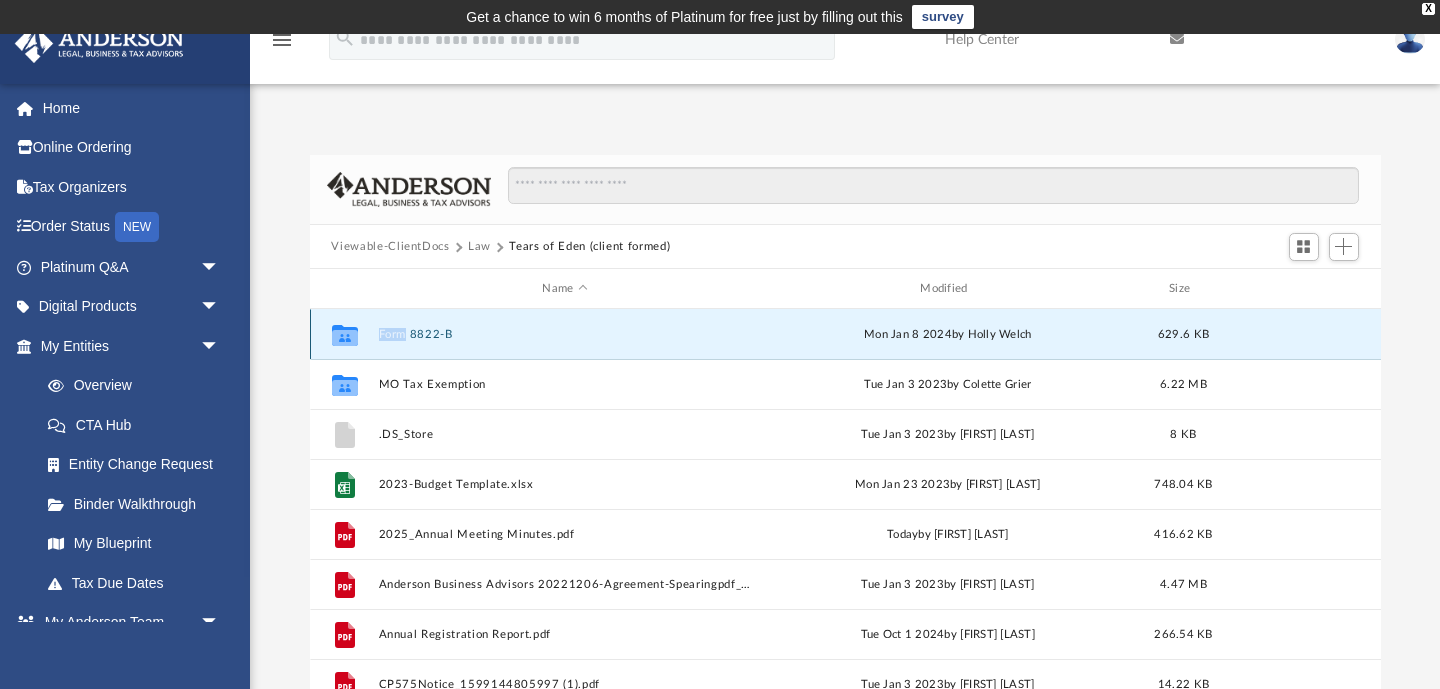 click on "Form 8822-B" at bounding box center (565, 334) 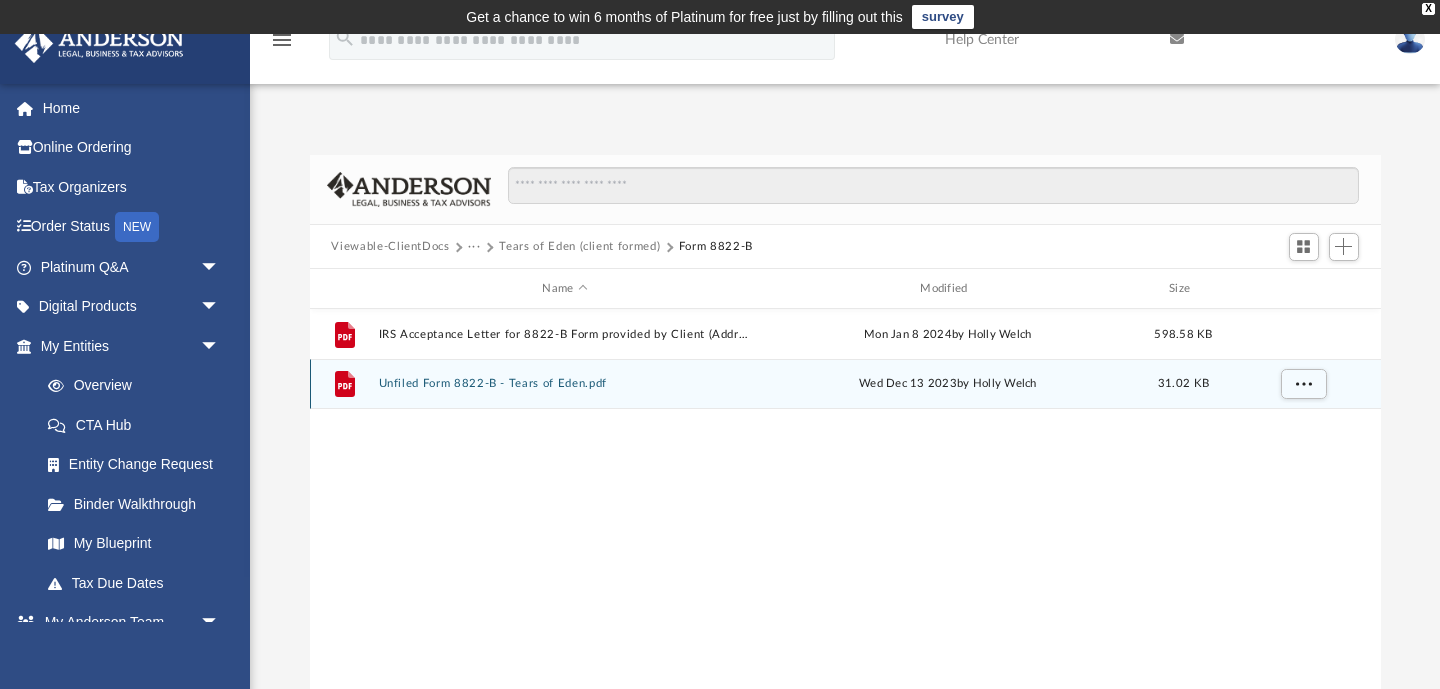 click on "Unfiled Form 8822-B - Tears of Eden.pdf" at bounding box center (565, 384) 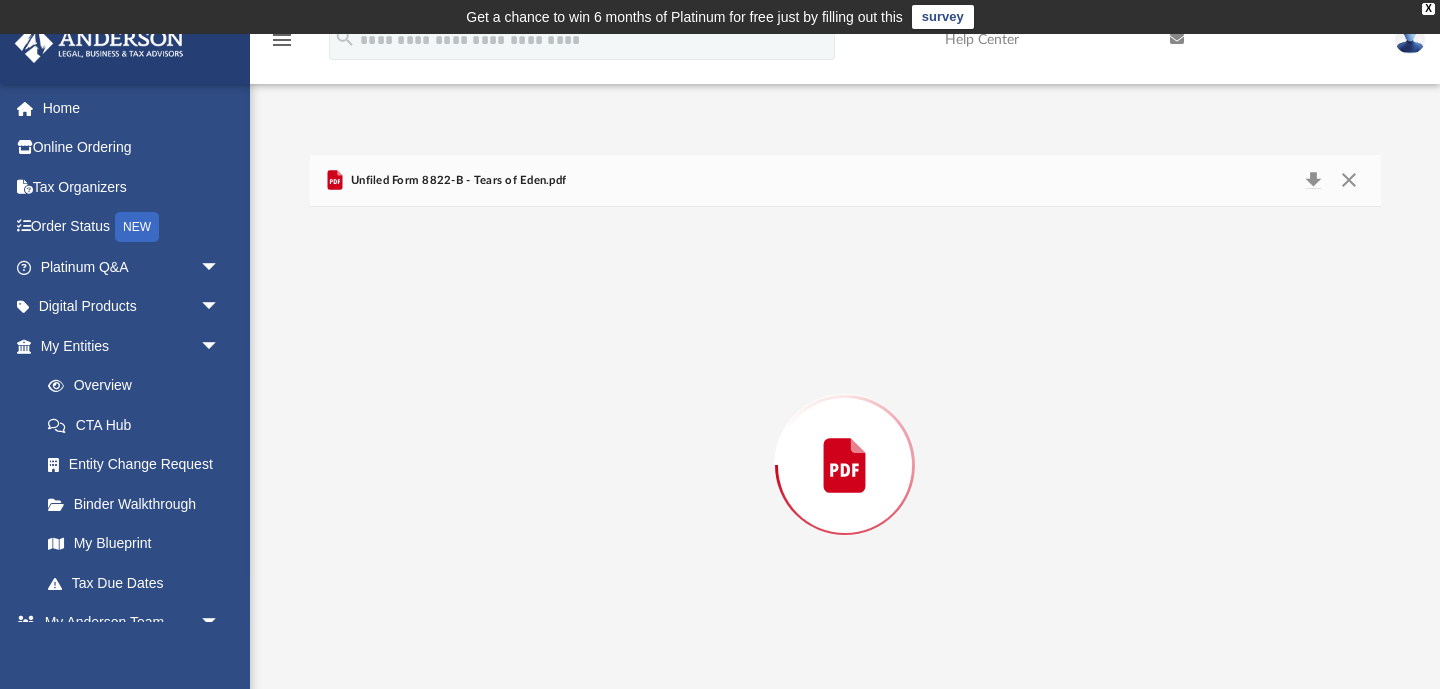 scroll, scrollTop: 34, scrollLeft: 0, axis: vertical 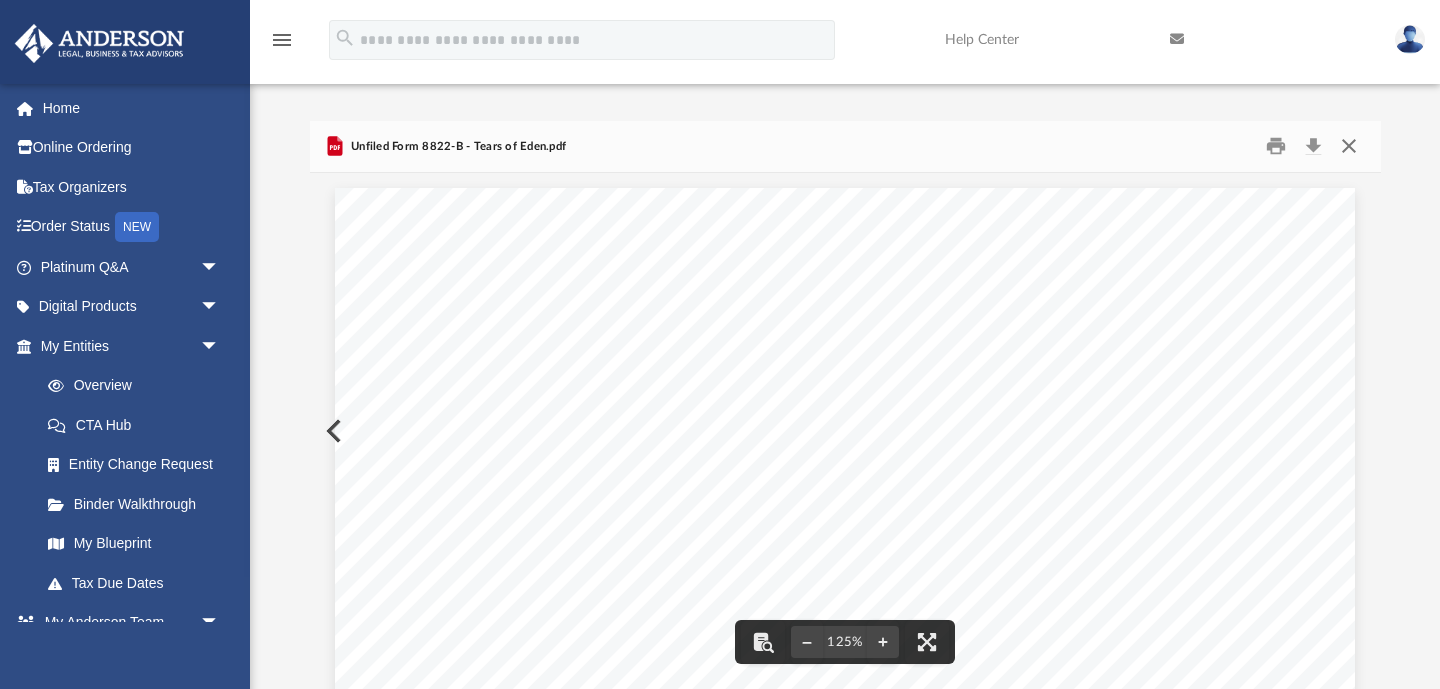 click at bounding box center (1349, 146) 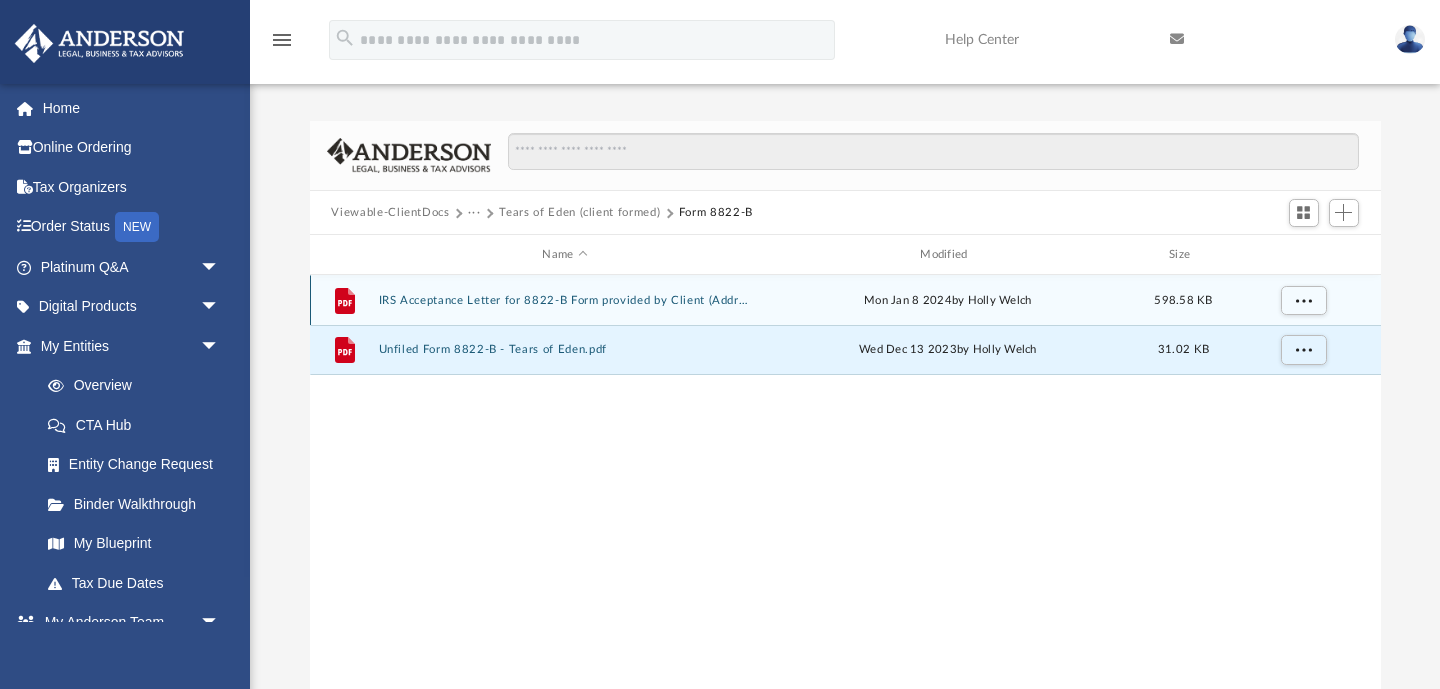 click on "IRS Acceptance Letter for 8822-B Form provided by Client (Address Change).pdf" at bounding box center [565, 300] 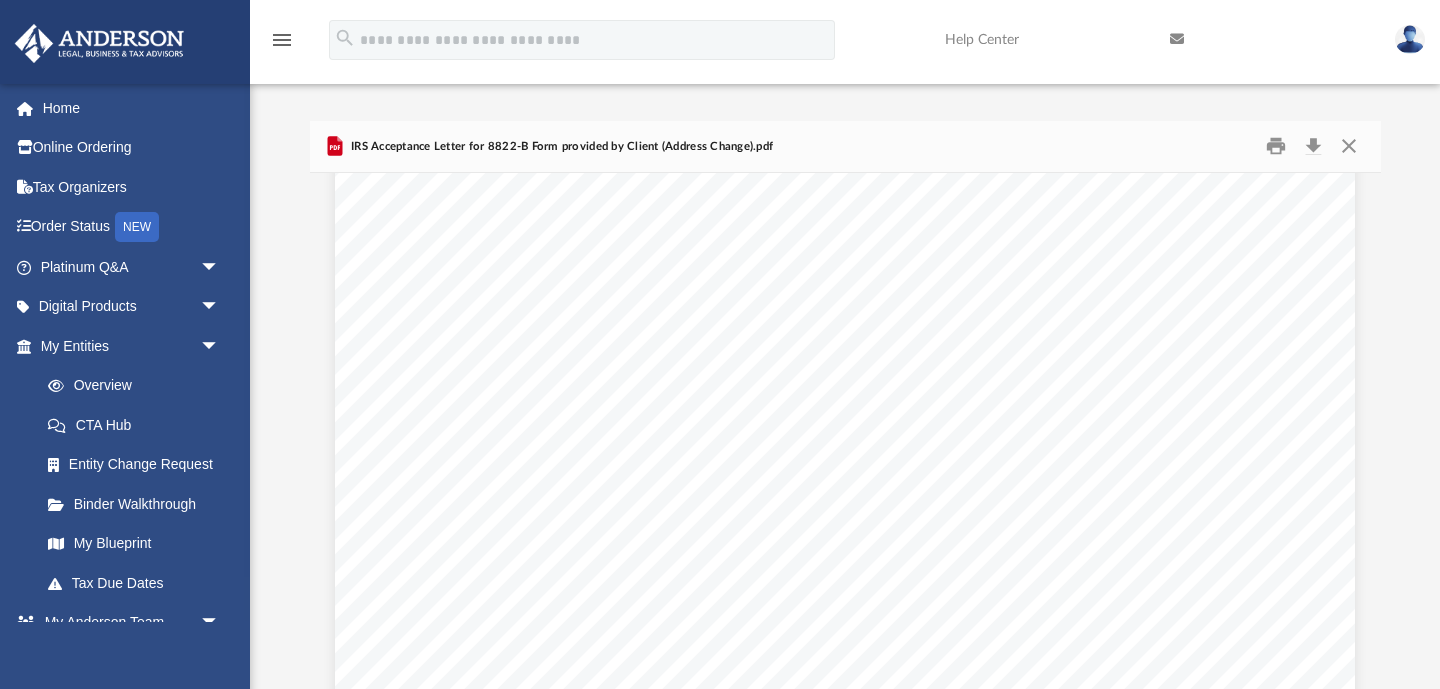 scroll, scrollTop: 0, scrollLeft: 0, axis: both 